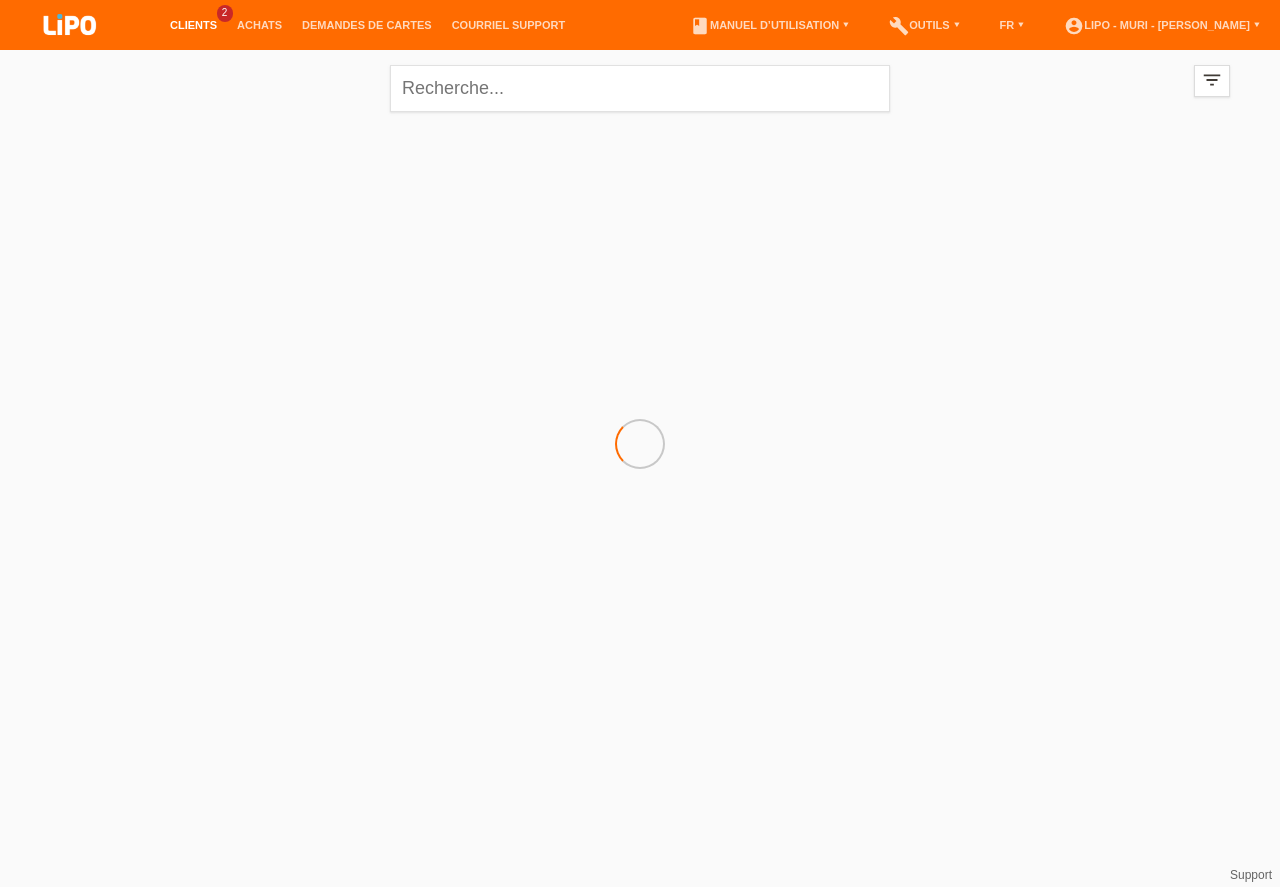 scroll, scrollTop: 0, scrollLeft: 0, axis: both 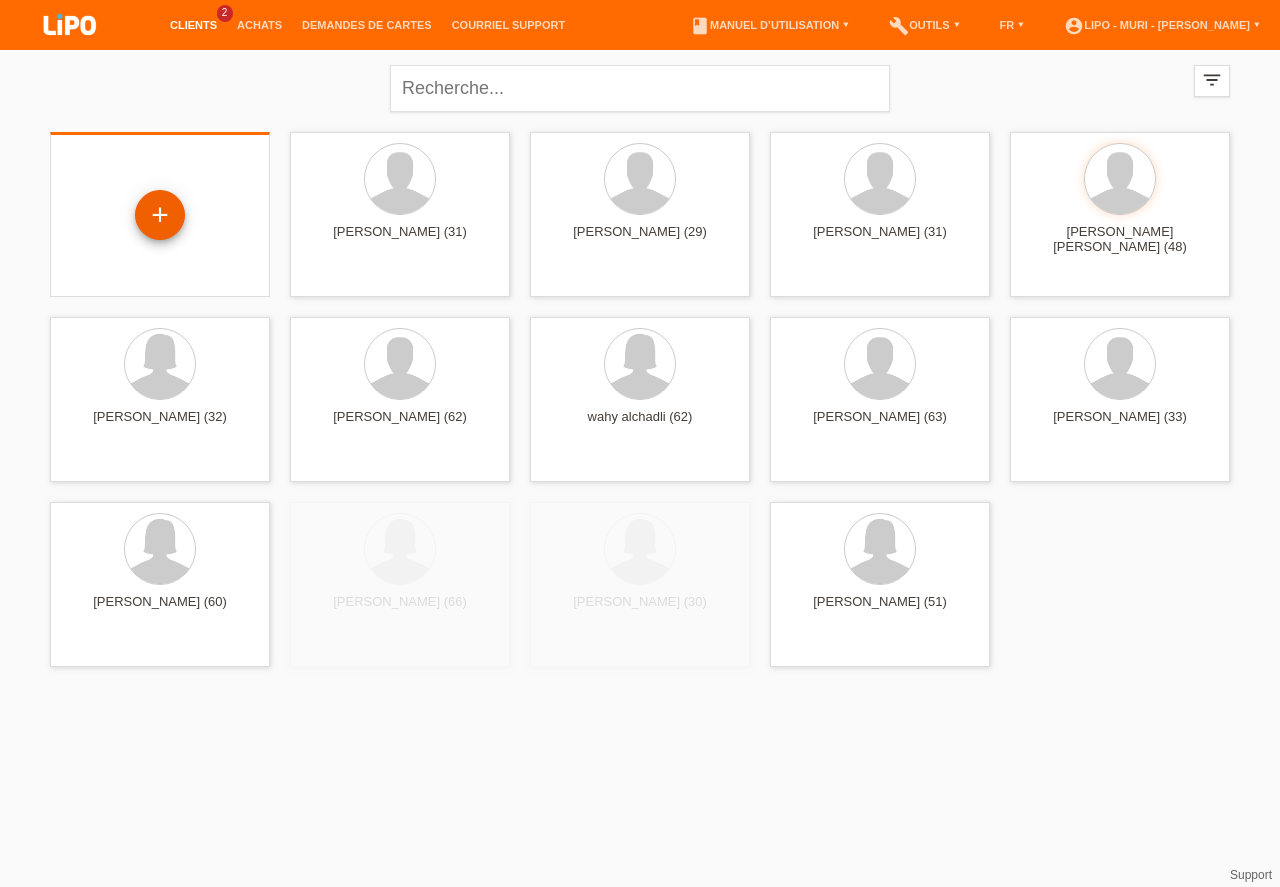 click on "+" at bounding box center [160, 215] 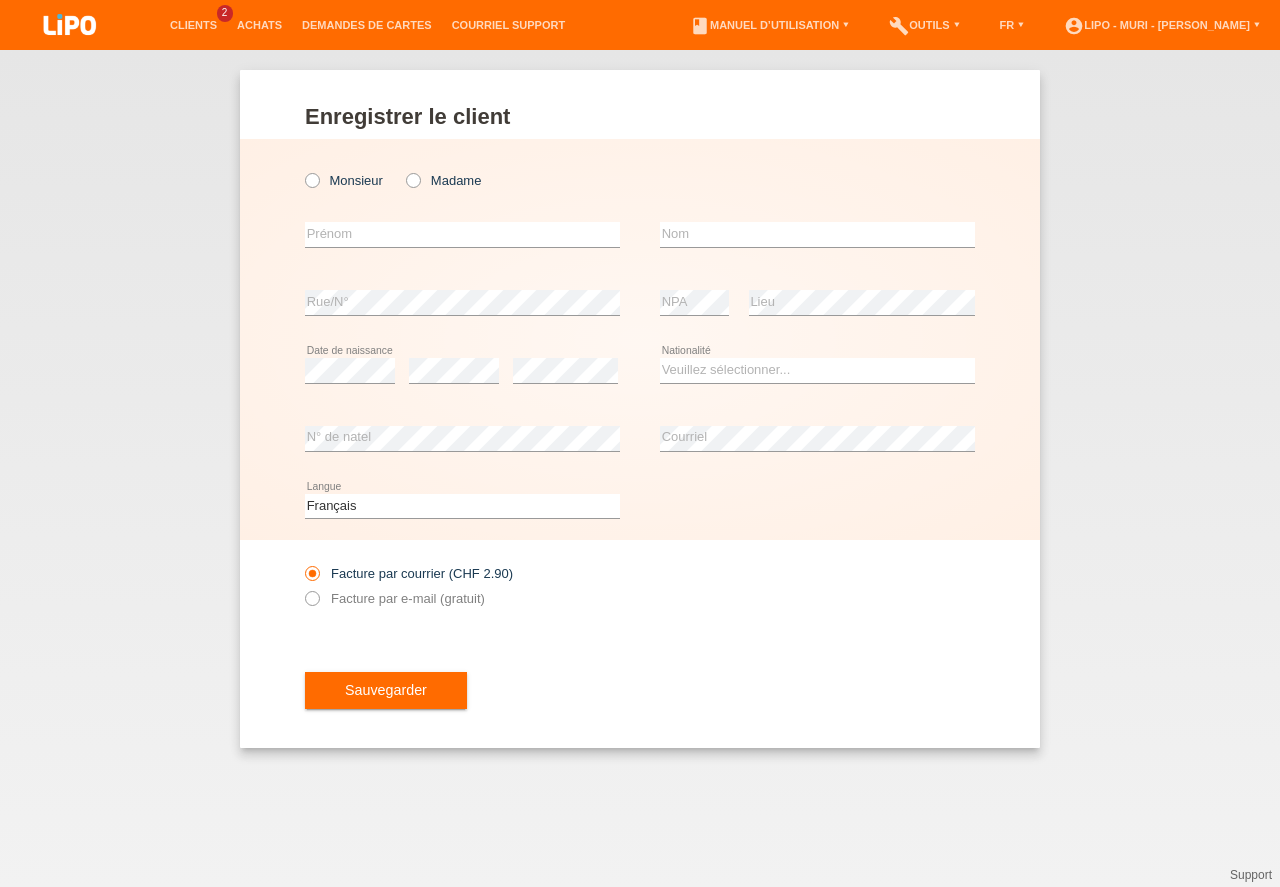 scroll, scrollTop: 0, scrollLeft: 0, axis: both 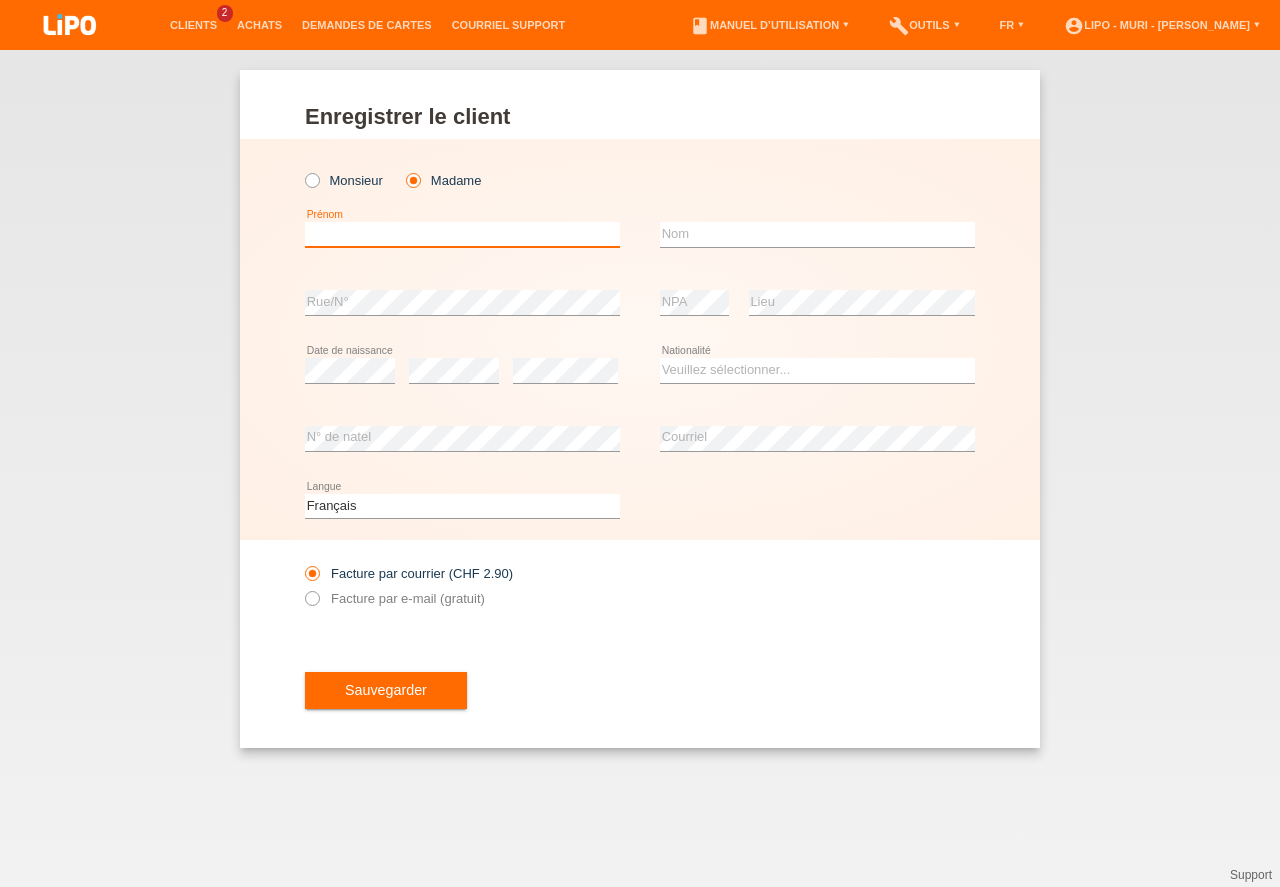 click at bounding box center (462, 234) 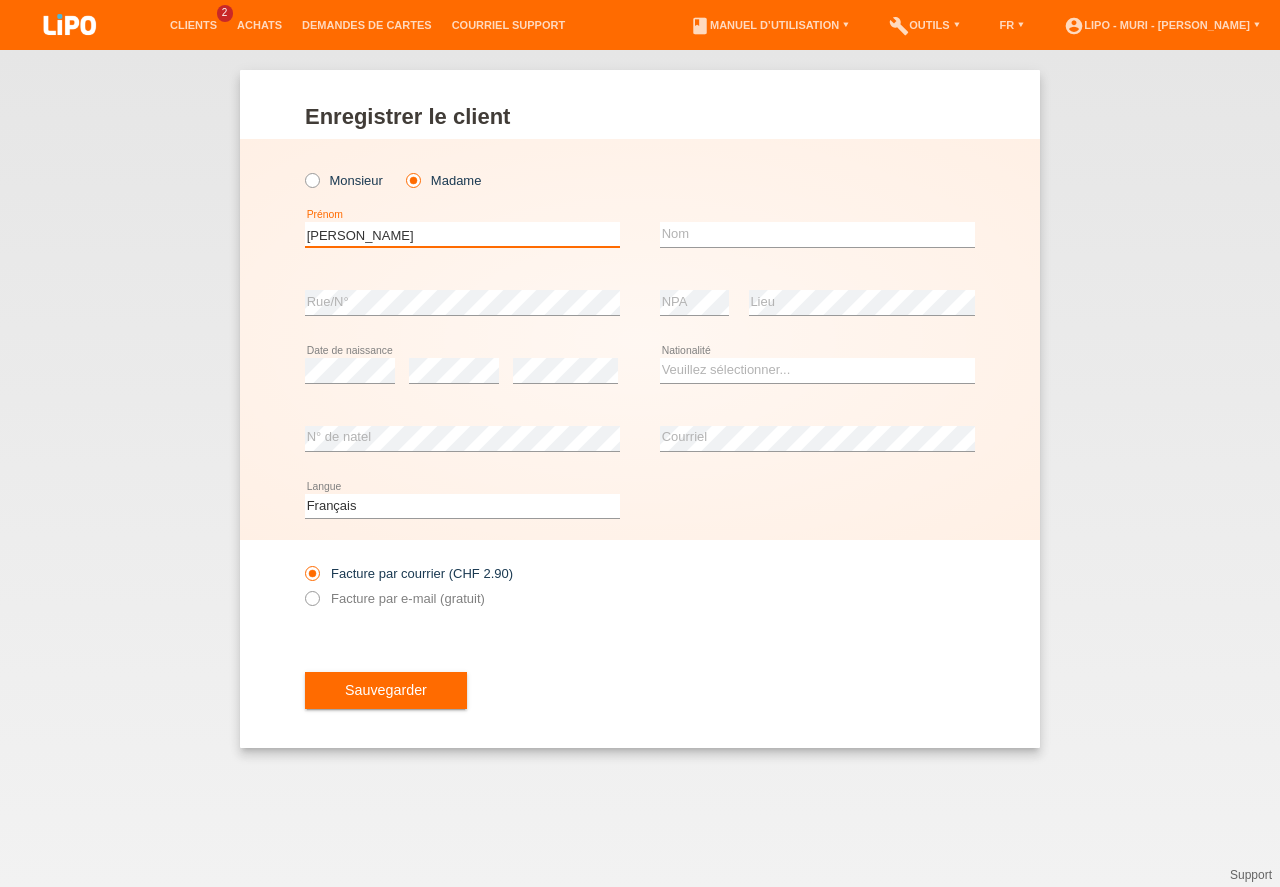 type on "[PERSON_NAME]" 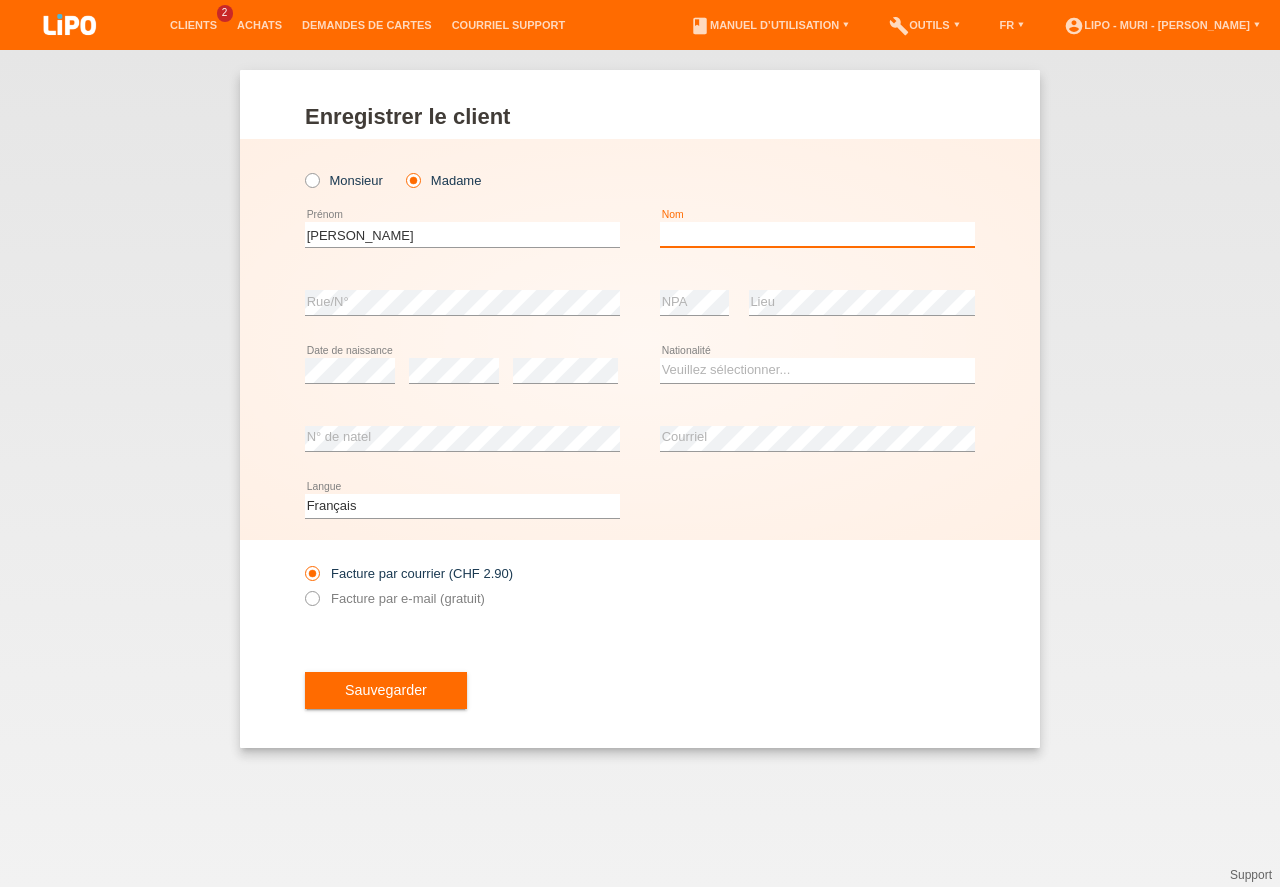 click at bounding box center (817, 234) 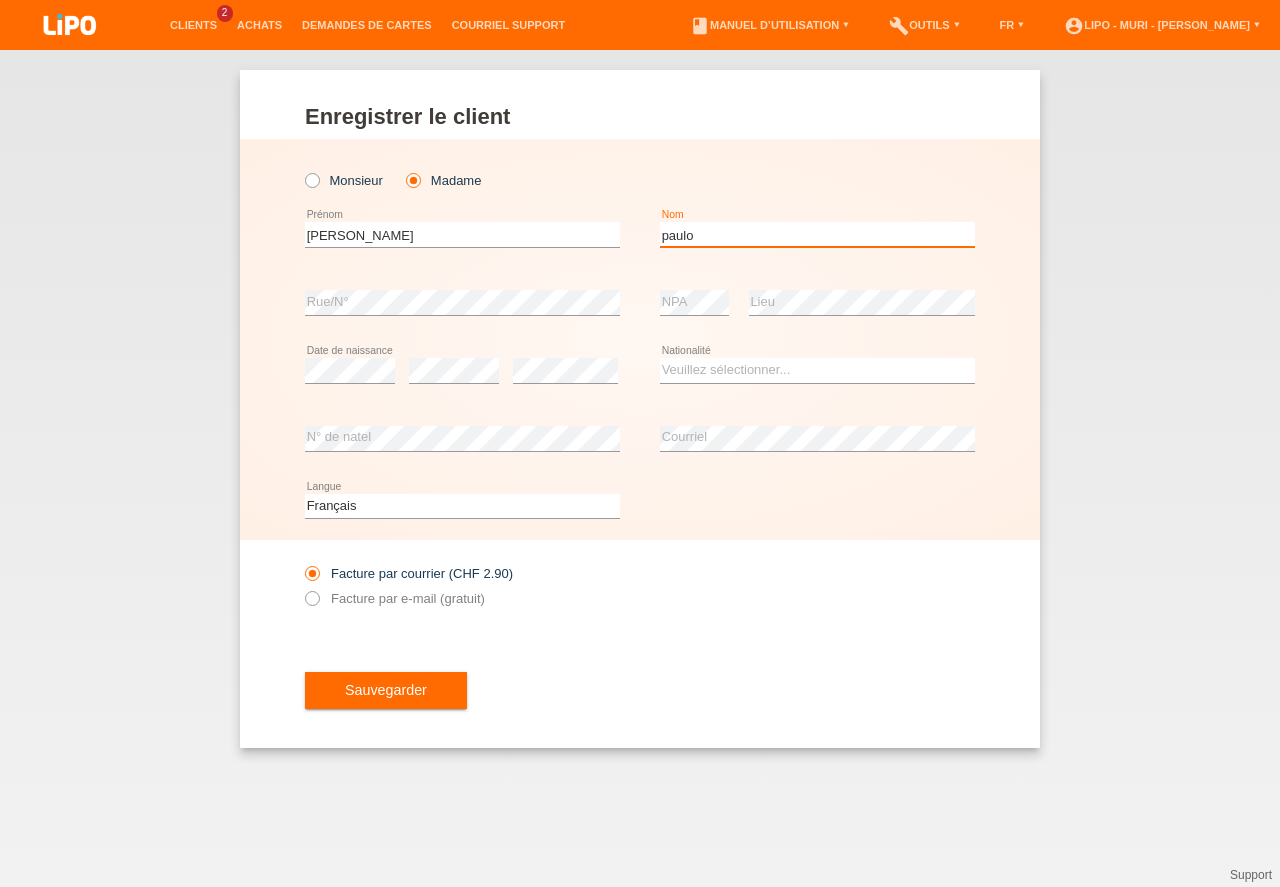 type on "paulo" 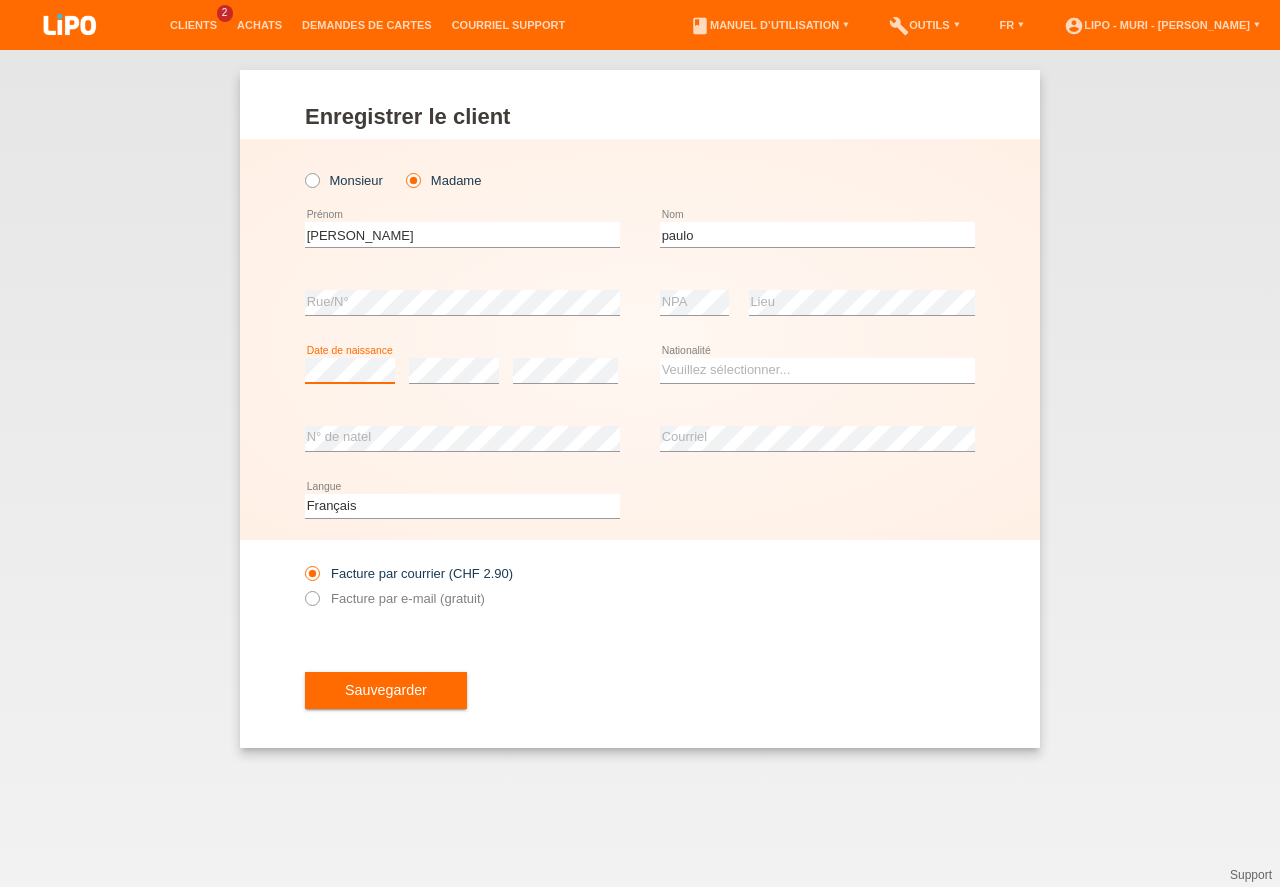 scroll, scrollTop: 0, scrollLeft: 0, axis: both 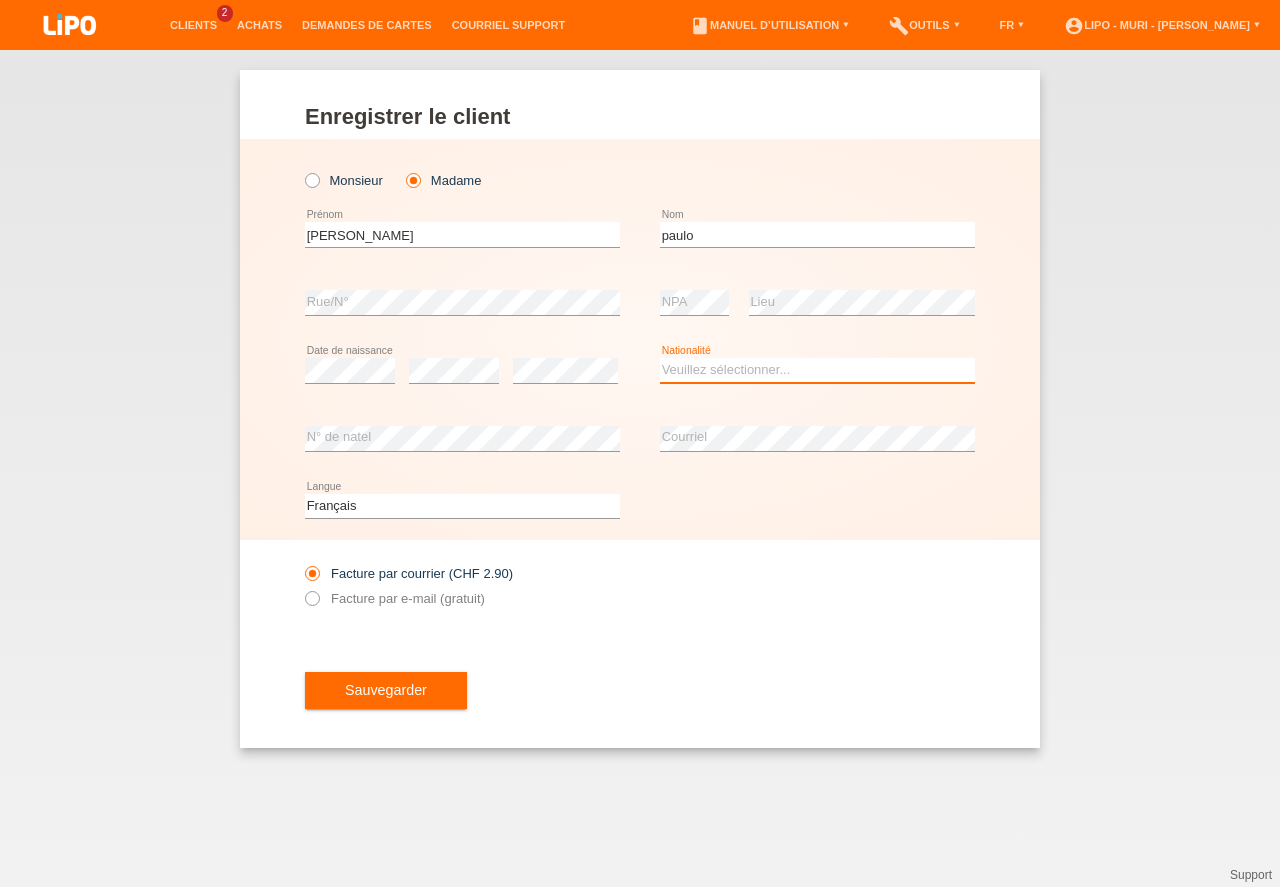 click on "Veuillez sélectionner...
Suisse
Allemagne
Autriche
Liechtenstein
------------
Afghanistan
Afrique du Sud
Åland
Albanie
Algérie Allemagne Andorre Angola Anguilla Antarctique Antigua-et-Barbuda Argentine" at bounding box center [817, 370] 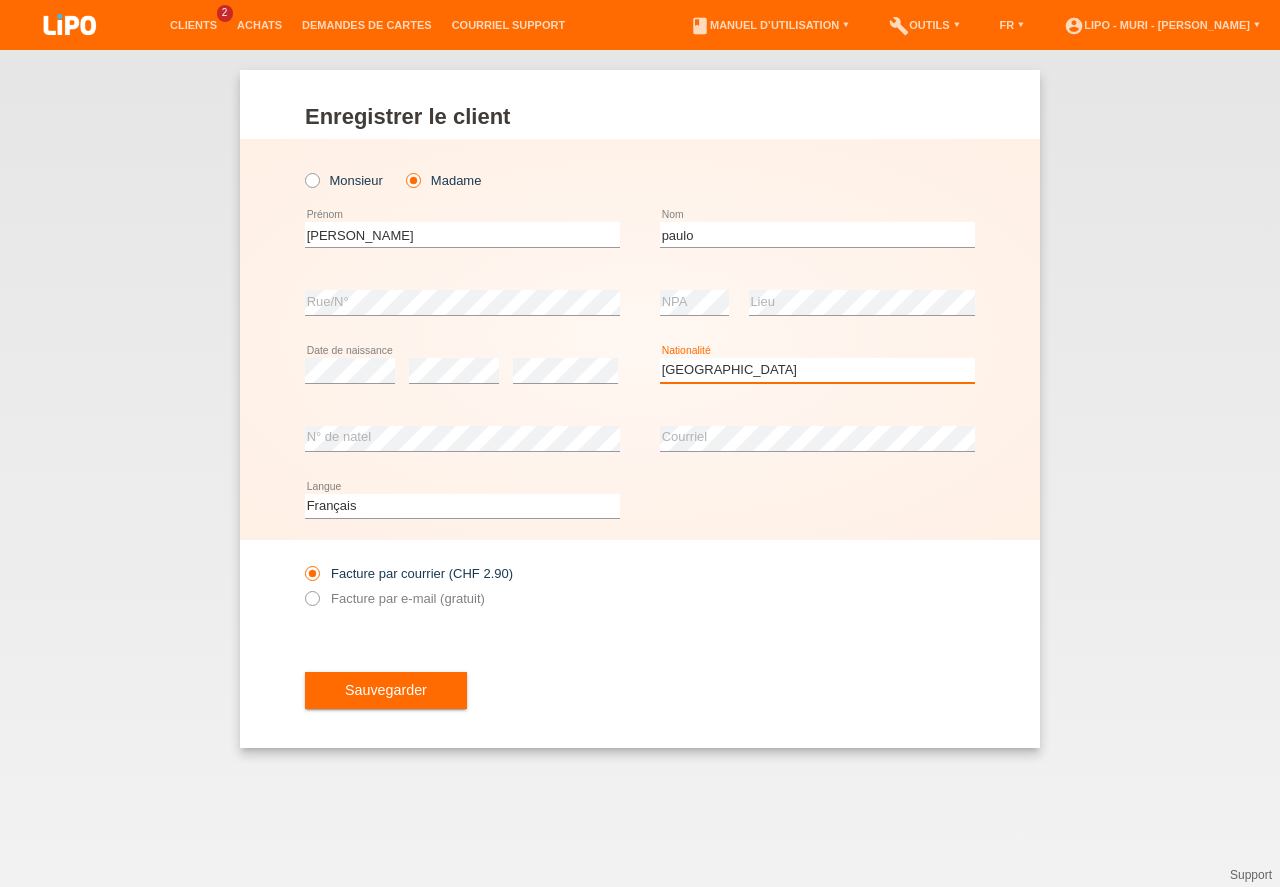click on "Angola" at bounding box center [0, 0] 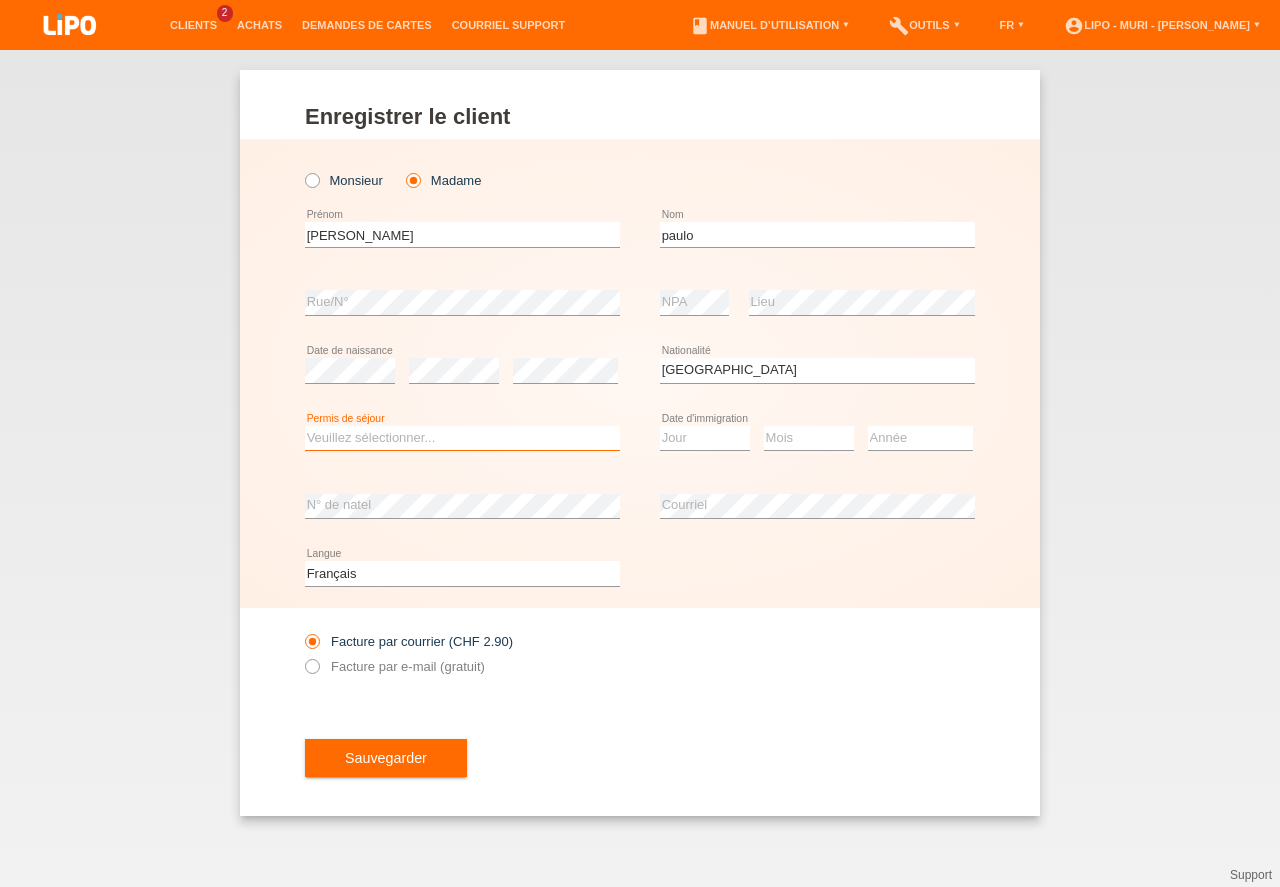 click on "Veuillez sélectionner...
C
B
B - Statut de réfugié
Autre" at bounding box center [462, 438] 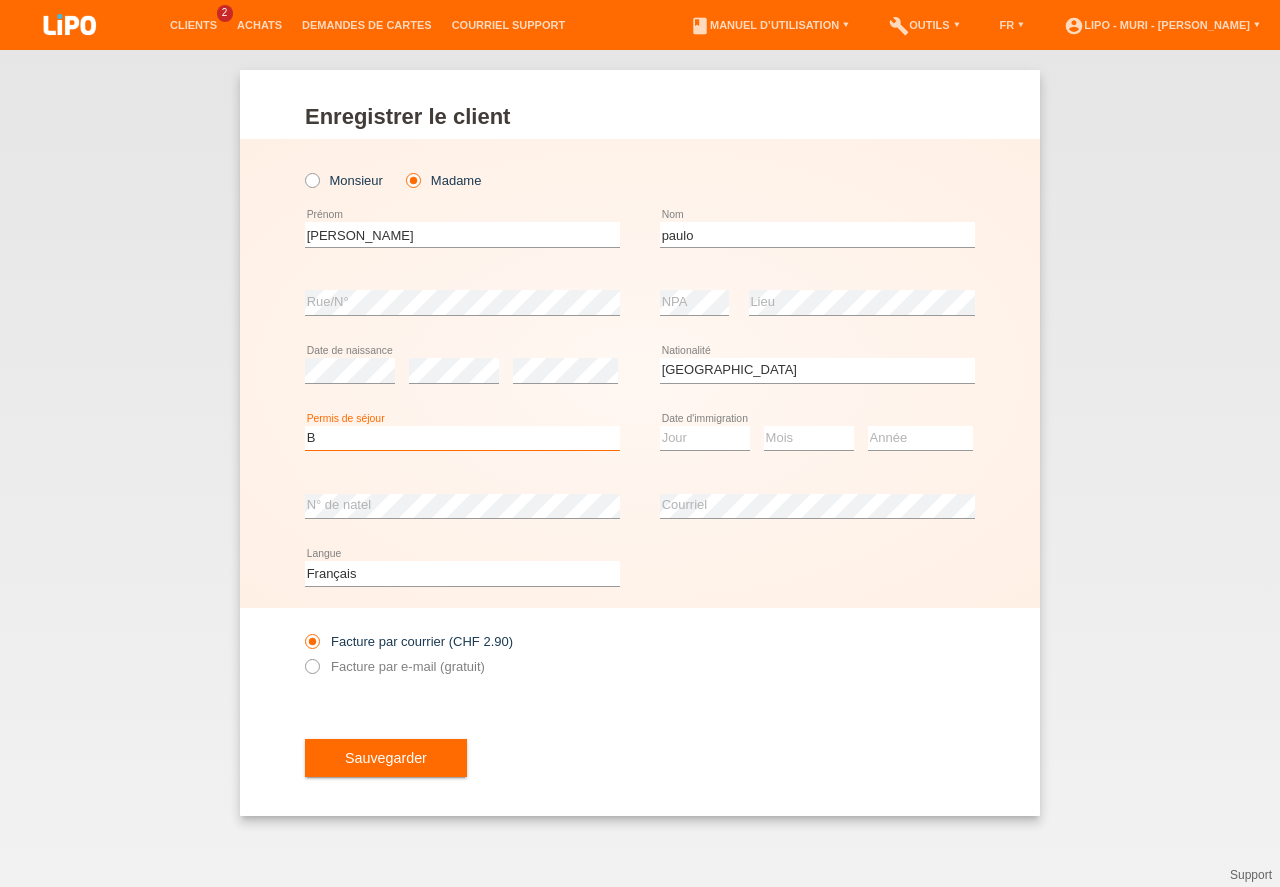 click on "B" at bounding box center (0, 0) 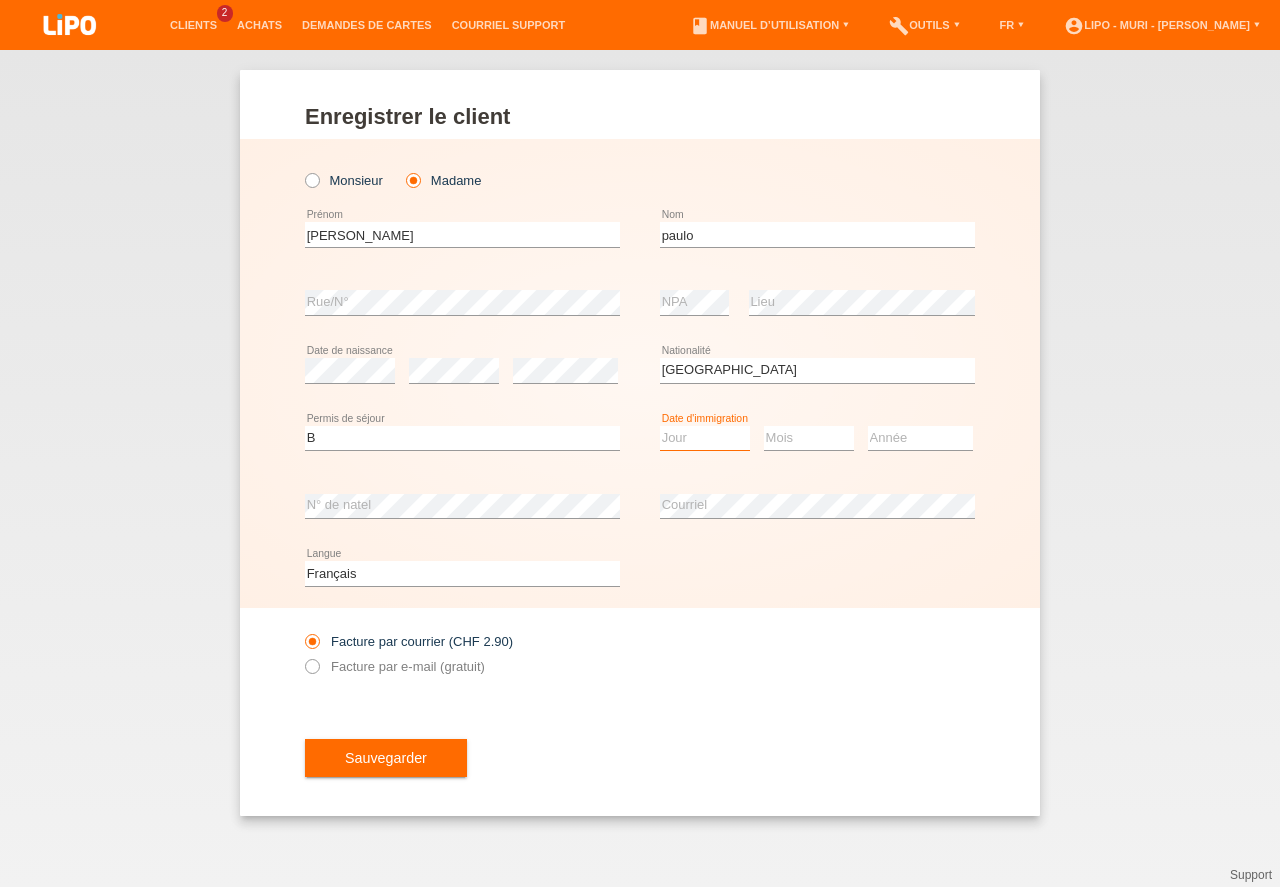 click on "Jour
01
02
03
04
05
06
07
08
09
10 11" at bounding box center [705, 438] 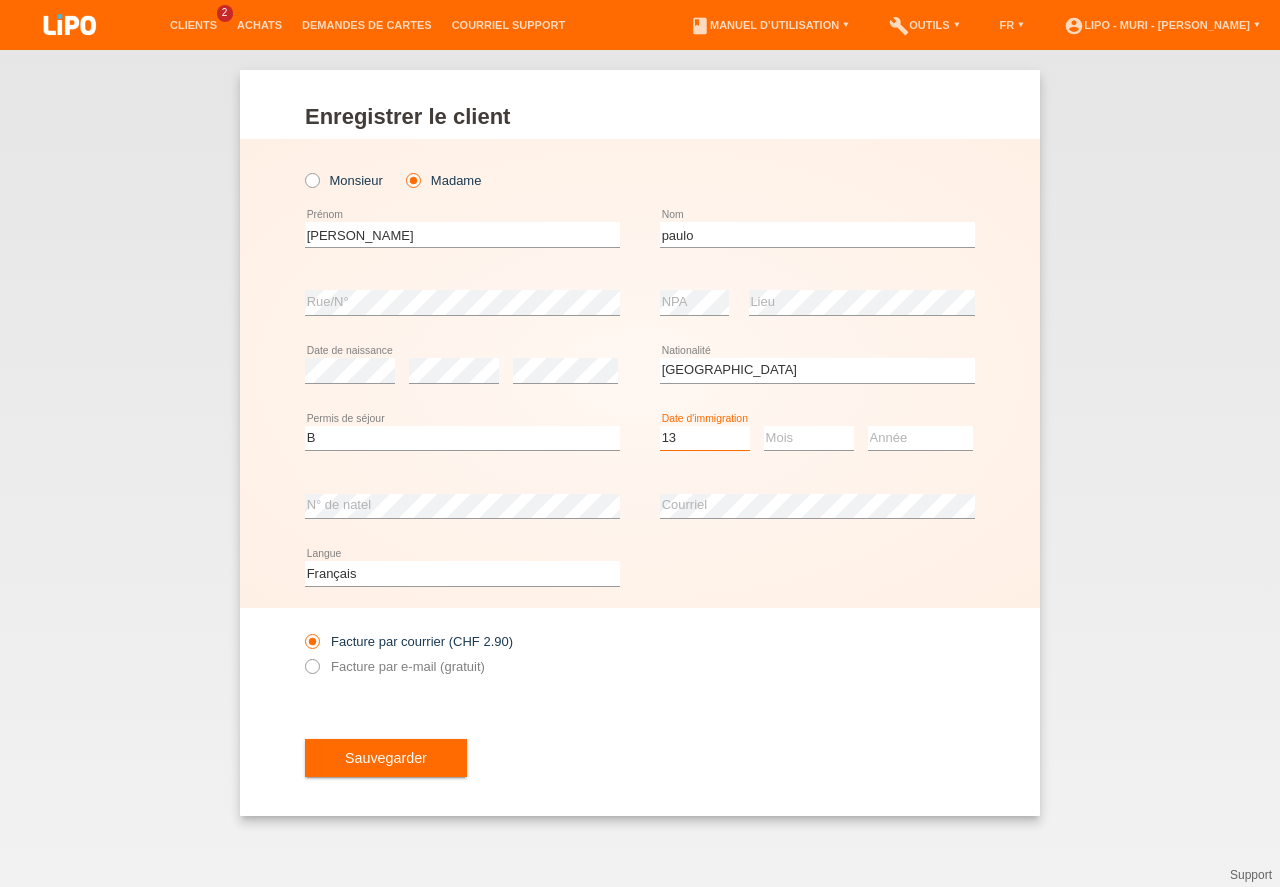 click on "13" at bounding box center [0, 0] 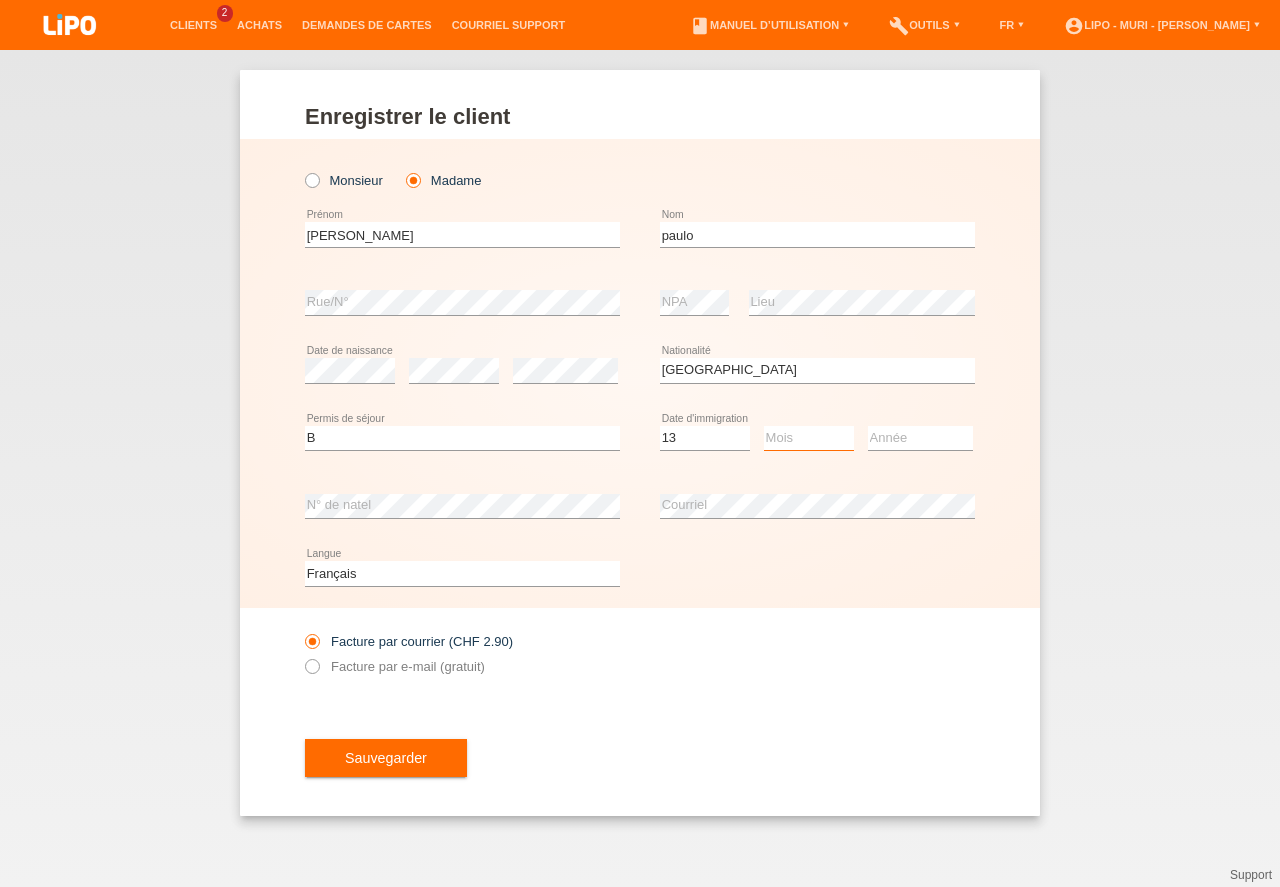 click on "Mois
01
02
03
04
05
06
07
08
09
10 11" at bounding box center [809, 438] 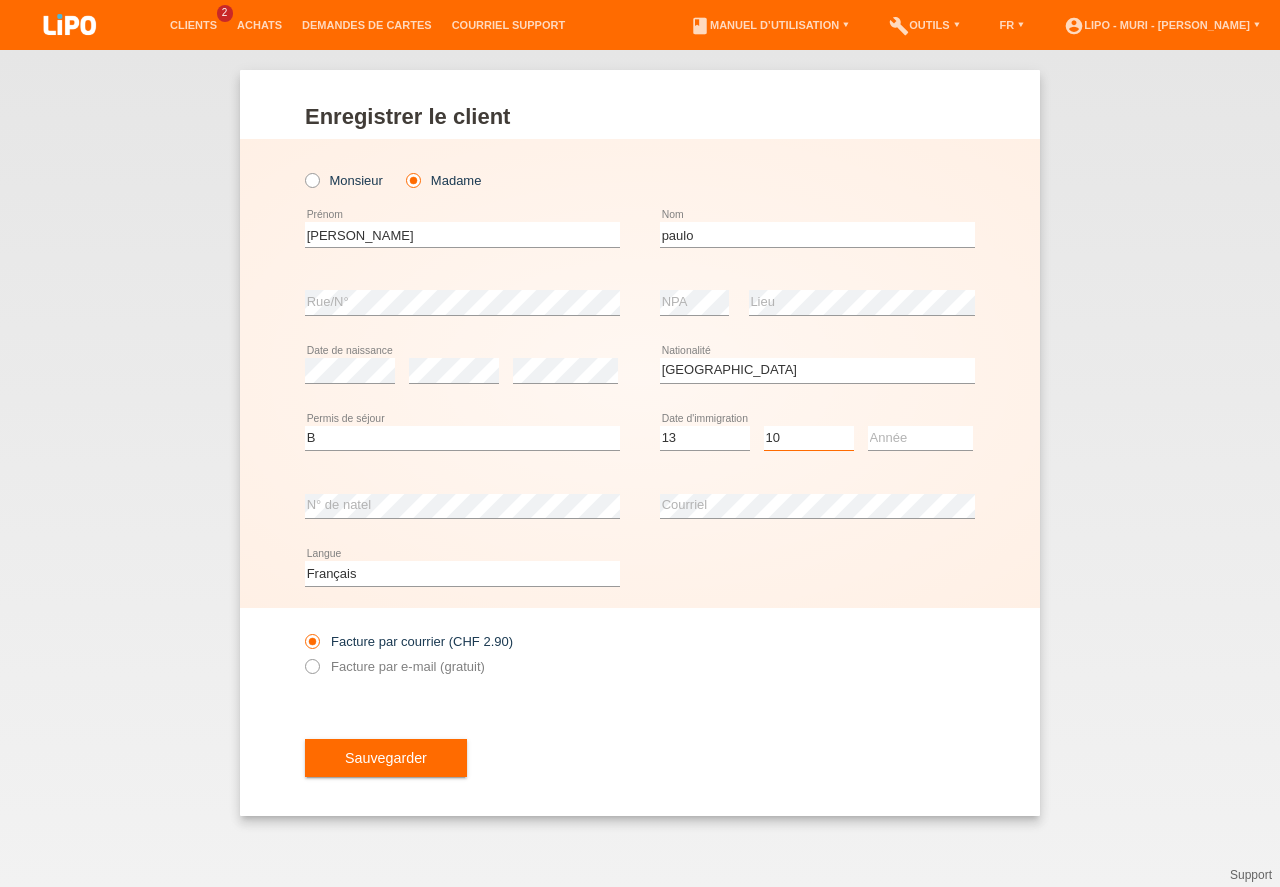 click on "10" at bounding box center [0, 0] 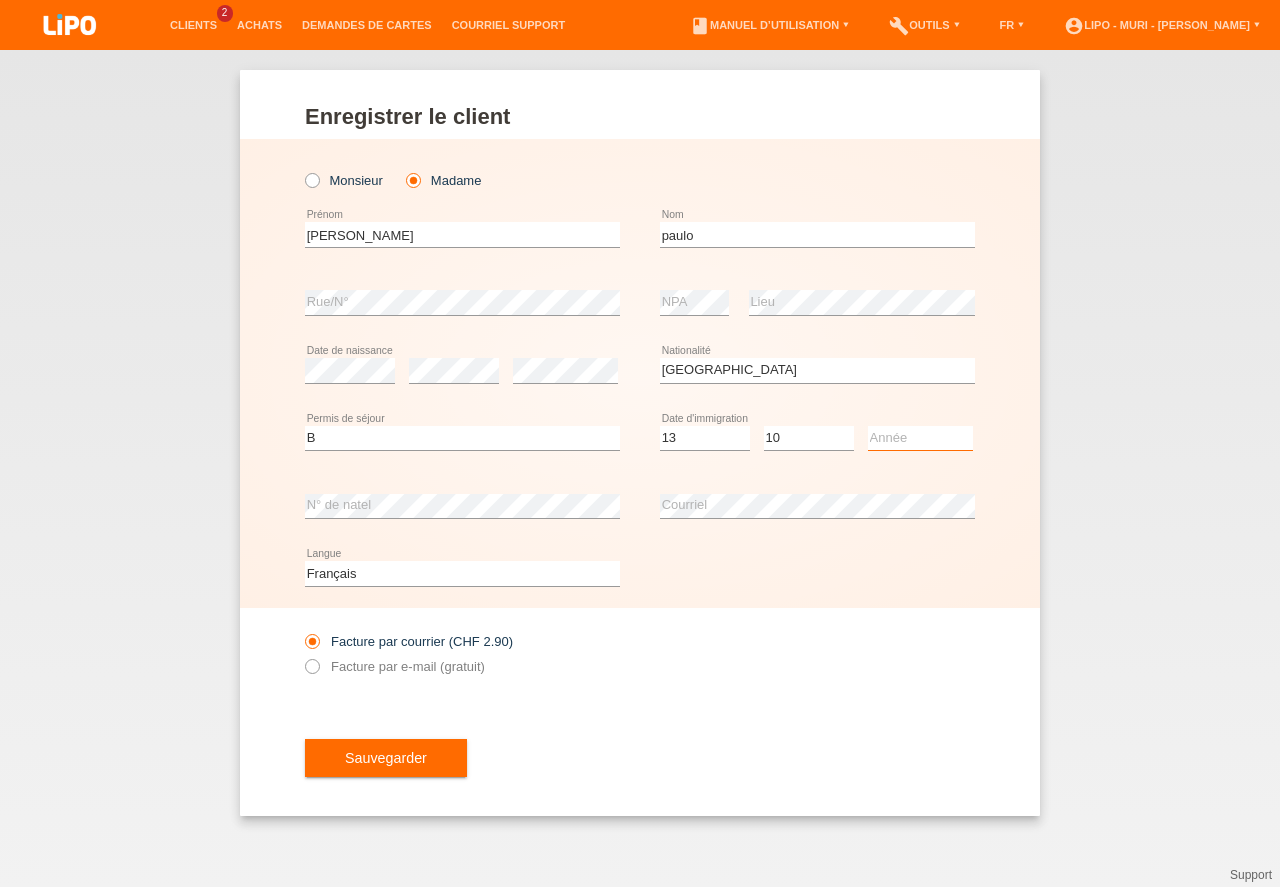 click on "Année
2025
2024
2023
2022
2021
2020
2019
2018
2017 2016 2015 2014 2013 2012 2011 2010 2009 2008 2007 2006 2005 2004 2003 2002 2001" at bounding box center [920, 438] 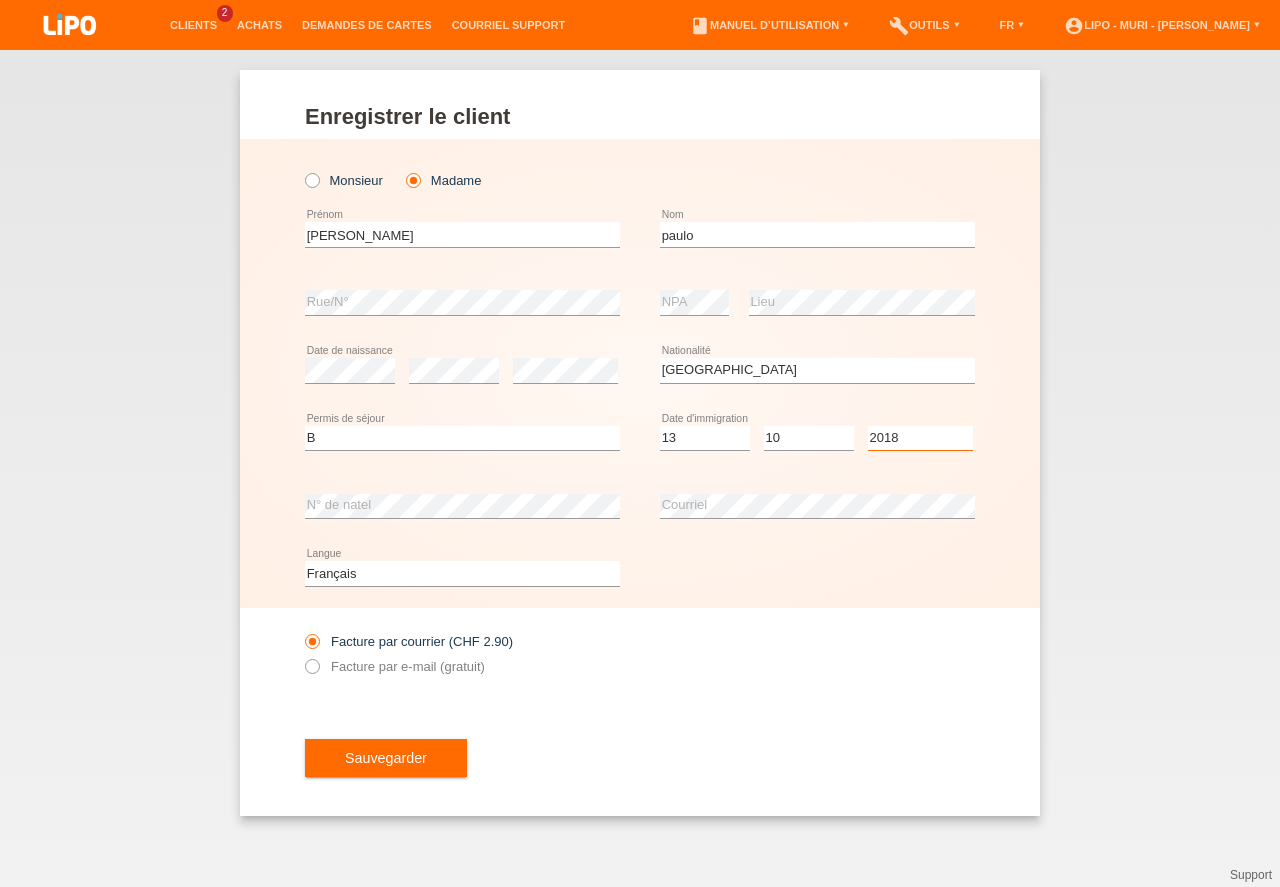 click on "2018" at bounding box center (0, 0) 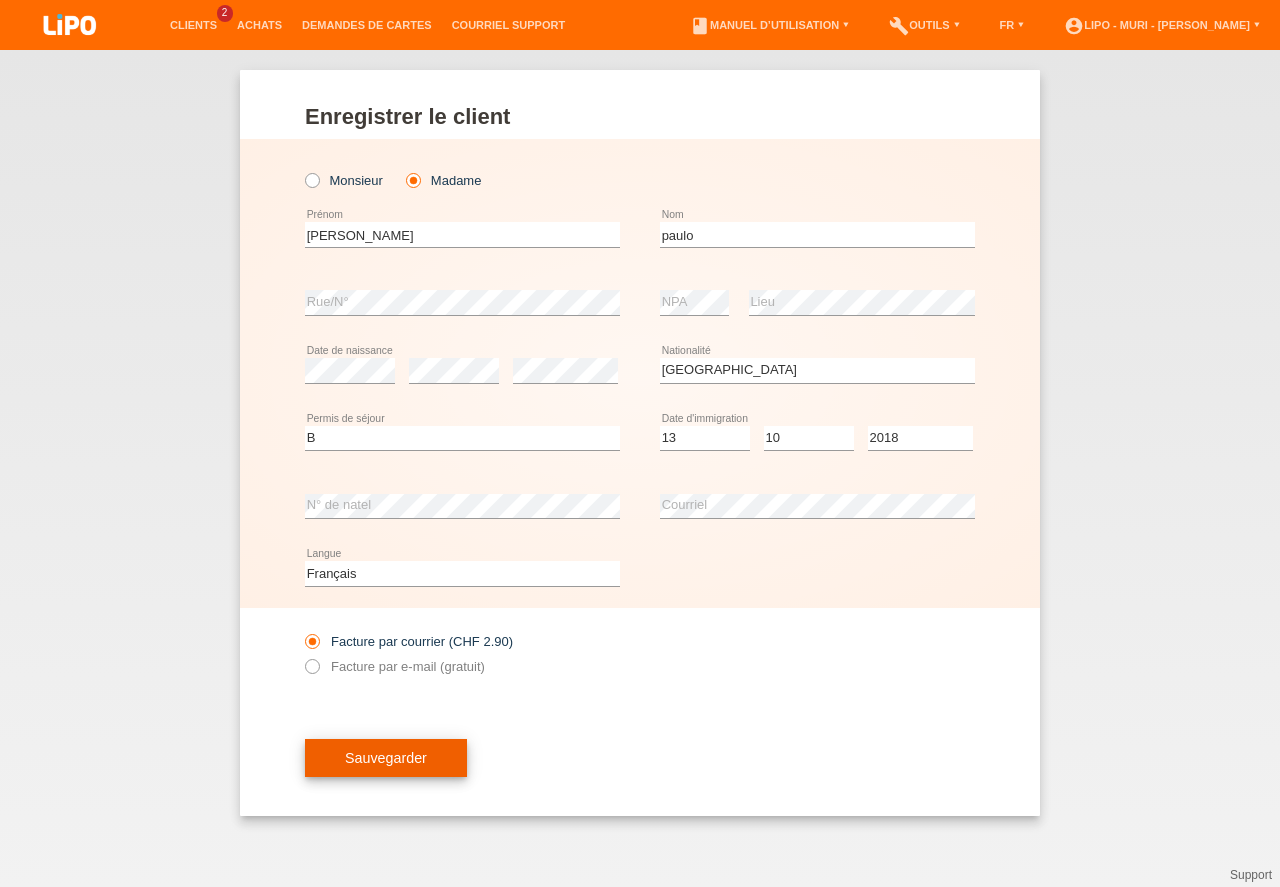 click on "Sauvegarder" at bounding box center [386, 758] 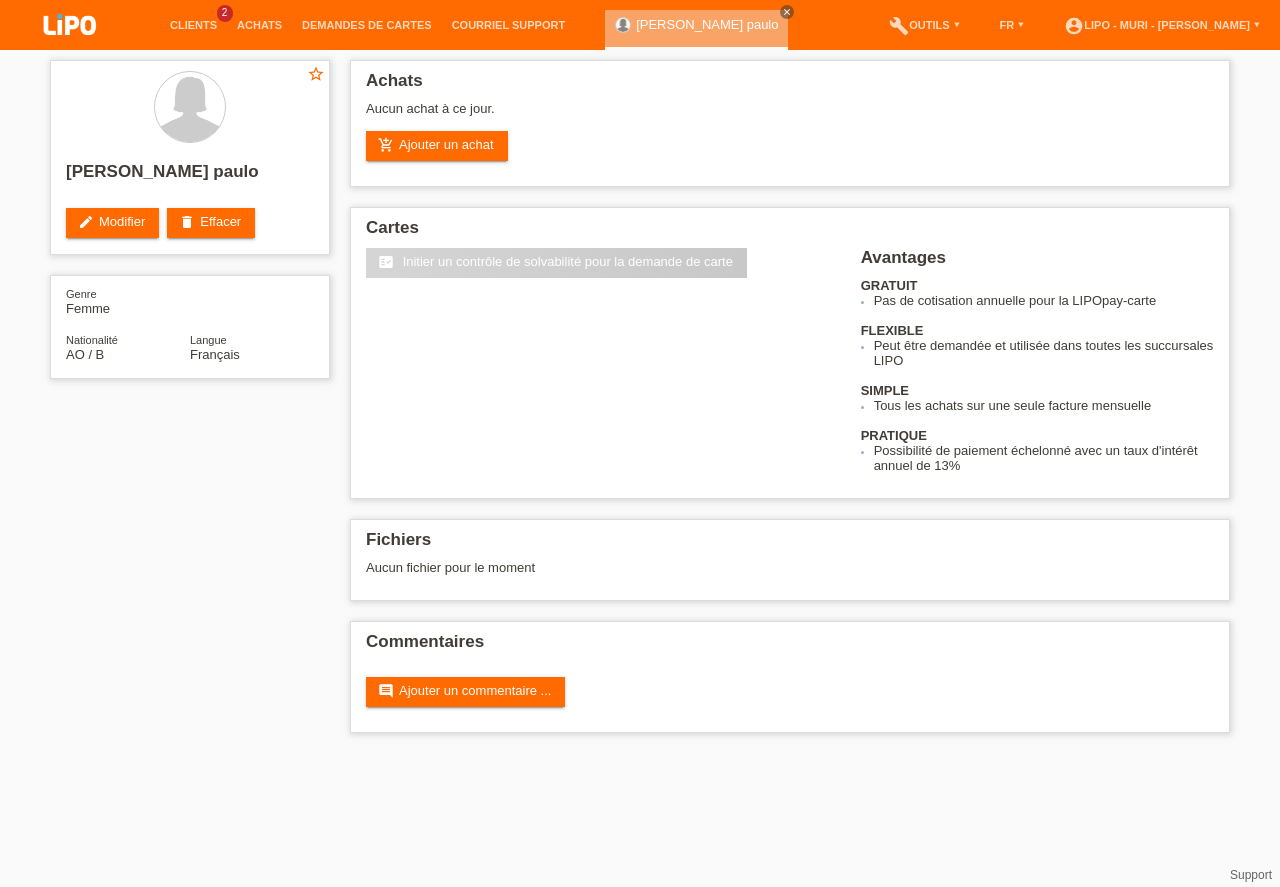 scroll, scrollTop: 0, scrollLeft: 0, axis: both 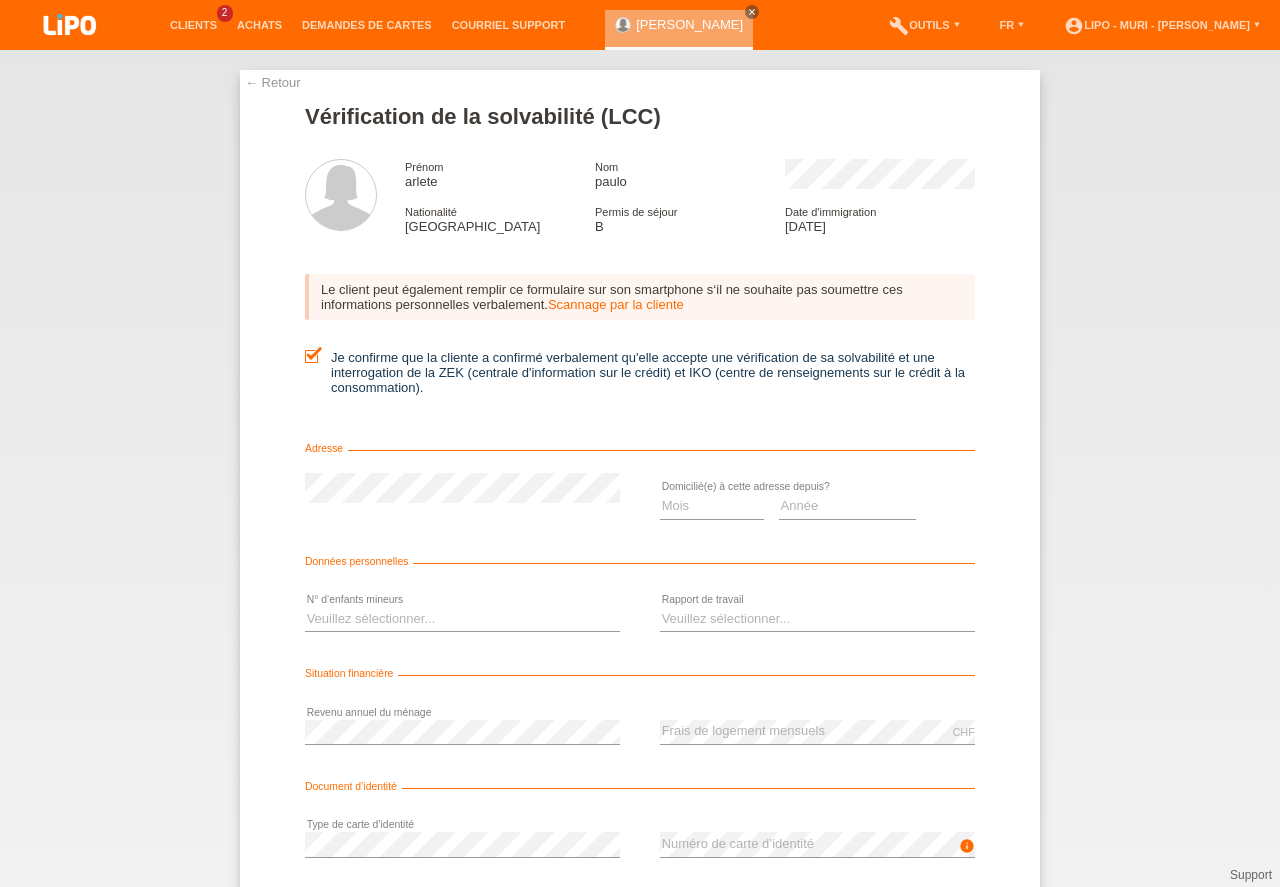 click at bounding box center [848, 519] 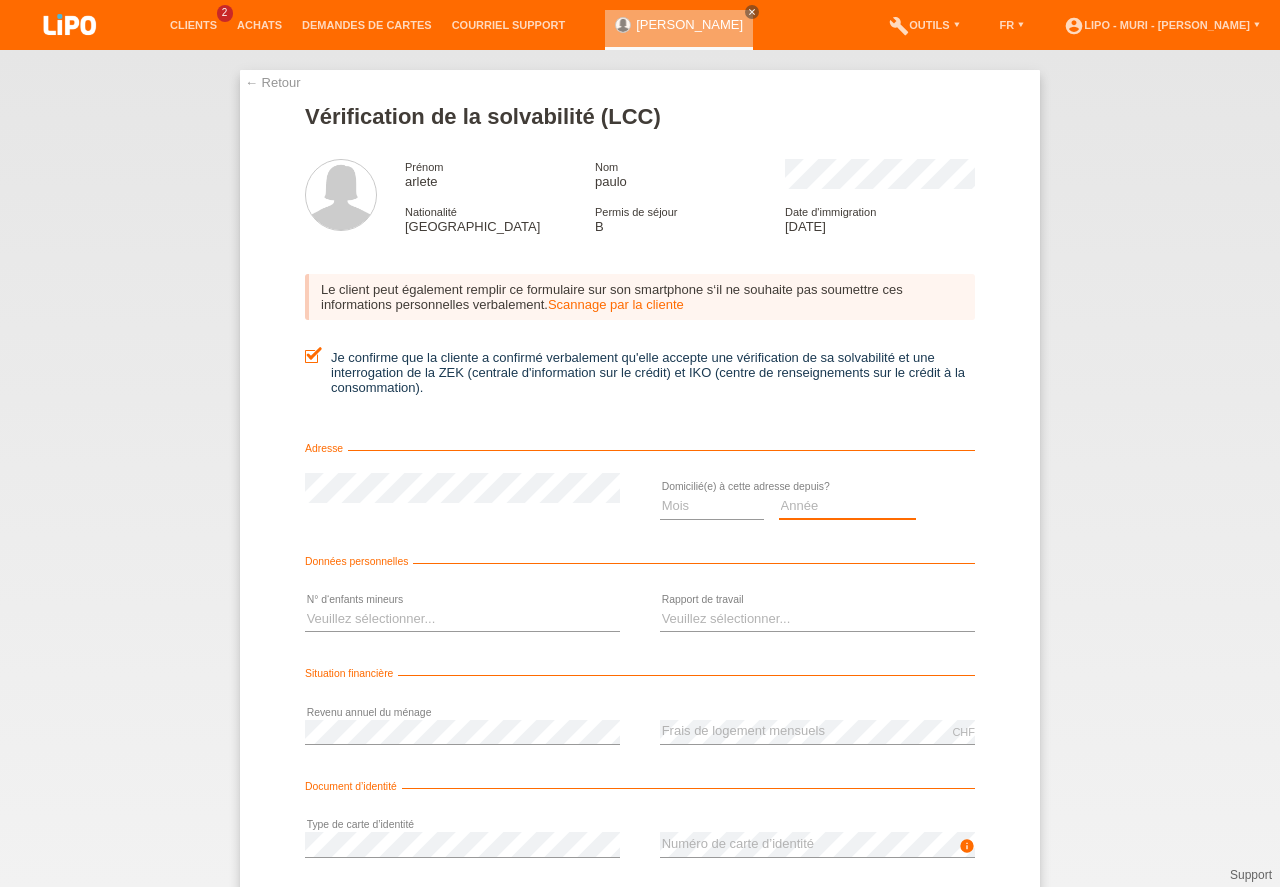 click on "Année
2025
2024
2023
2022
2021
2020
2019
2018
2017
2016 2015 2014 2013 2012 2011 2010 2009 2008 2007 2006 2005 2004 2003" at bounding box center [848, 506] 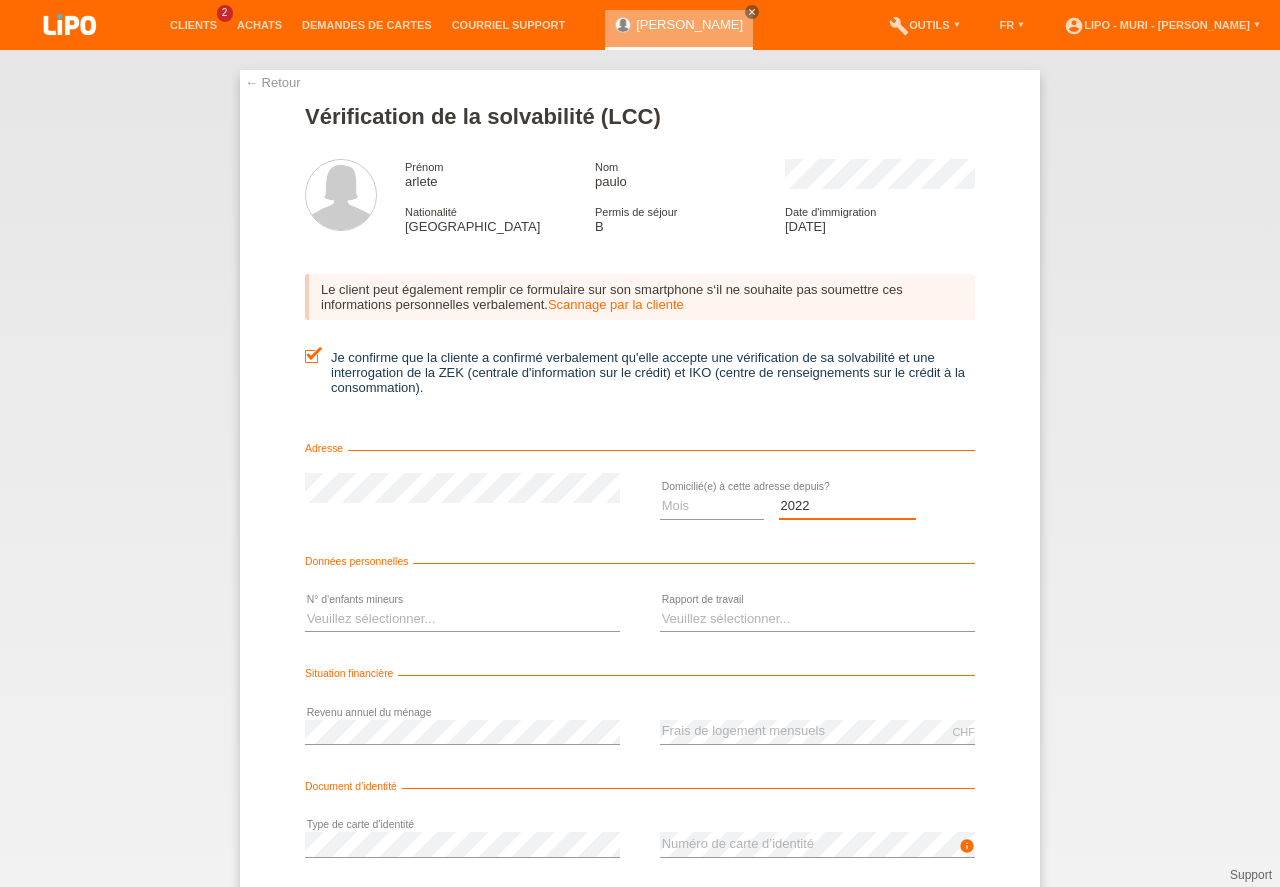 click on "2022" at bounding box center [0, 0] 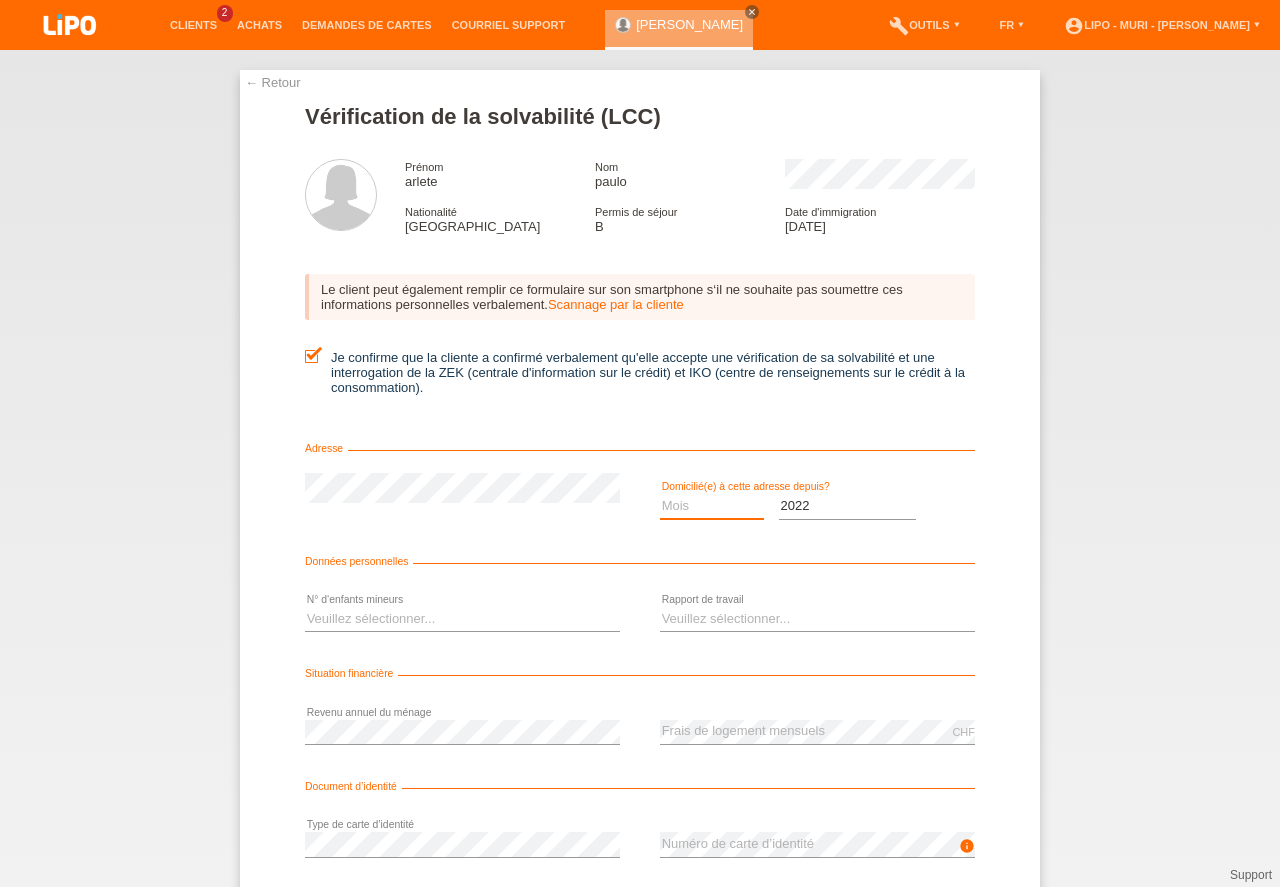 click on "Mois
01
02
03
04
05
06
07
08
09
10" at bounding box center (712, 506) 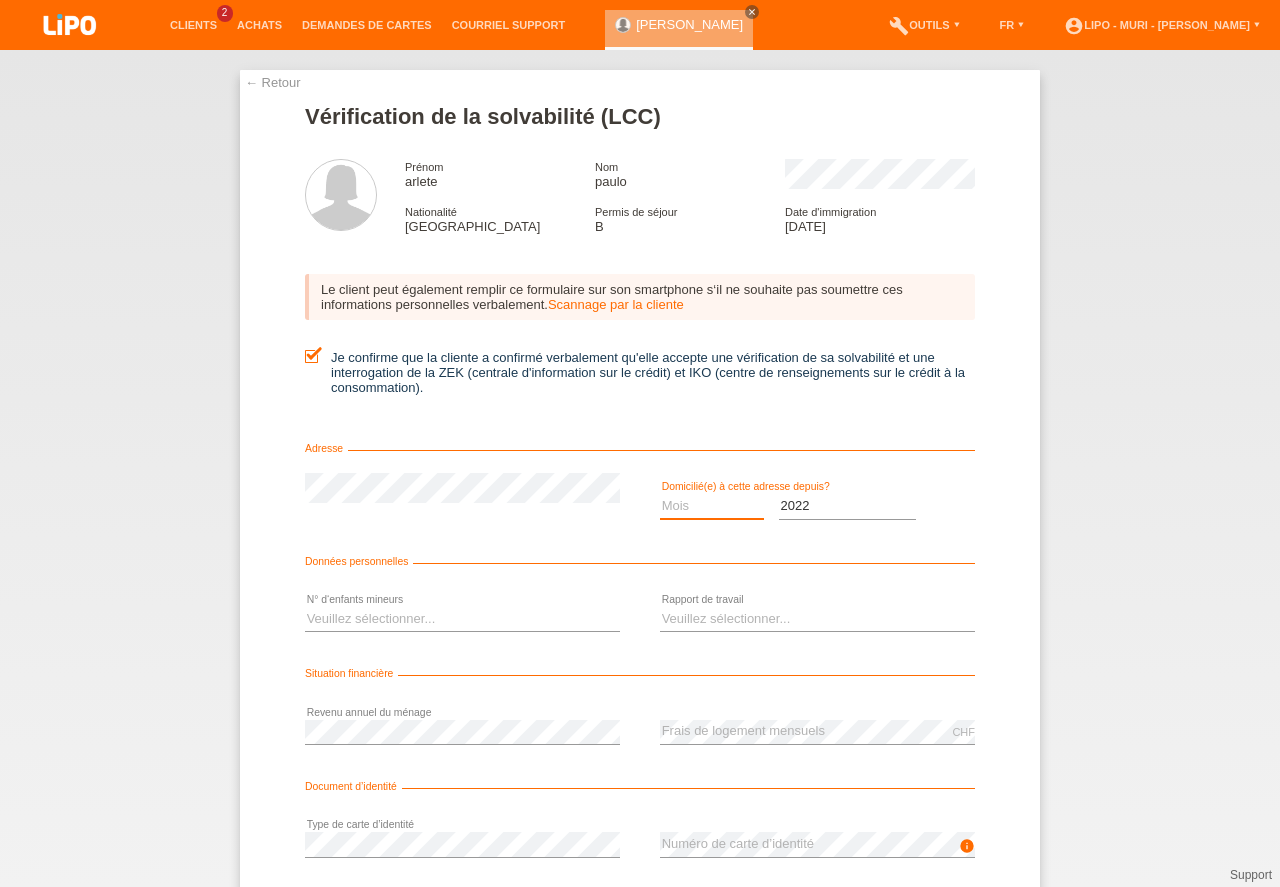 select on "03" 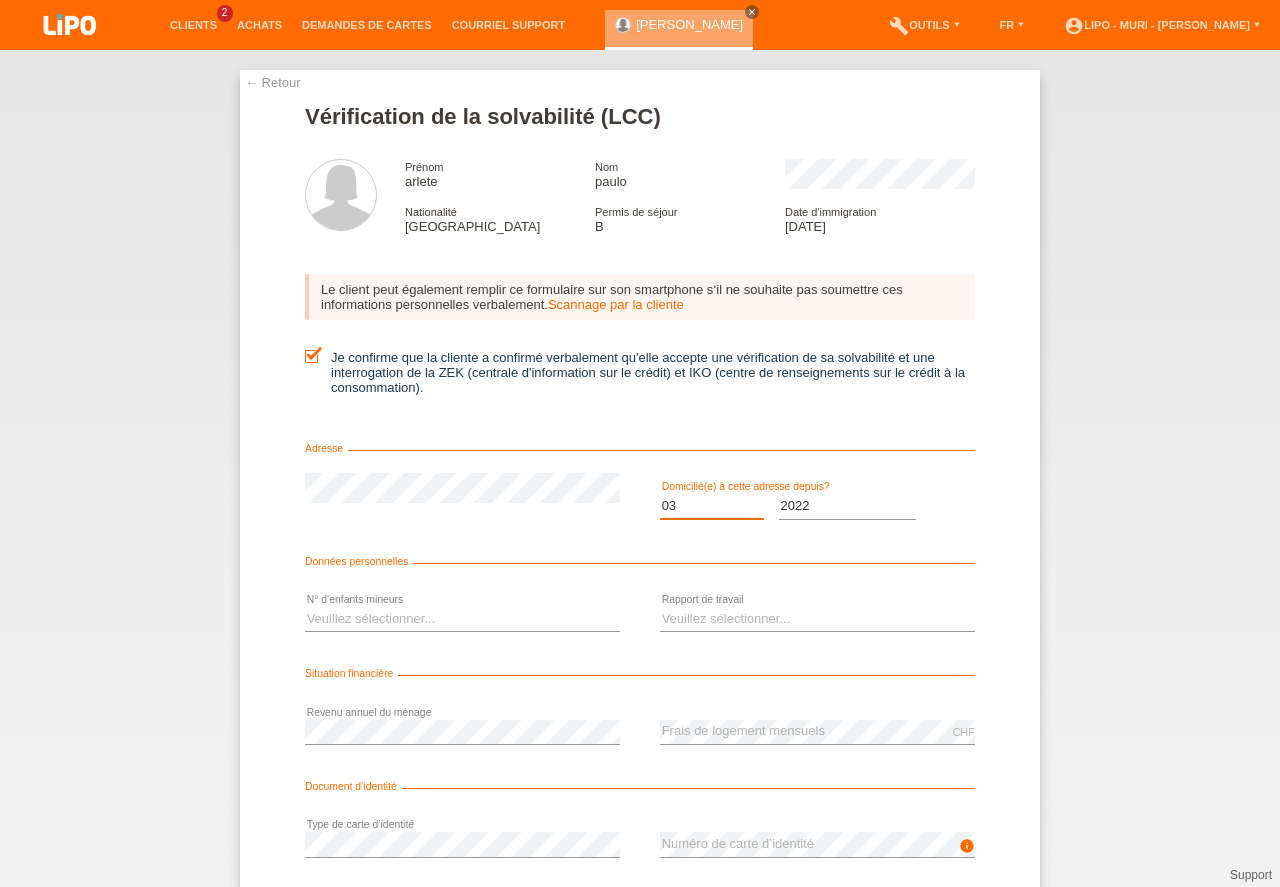 click on "03" at bounding box center (0, 0) 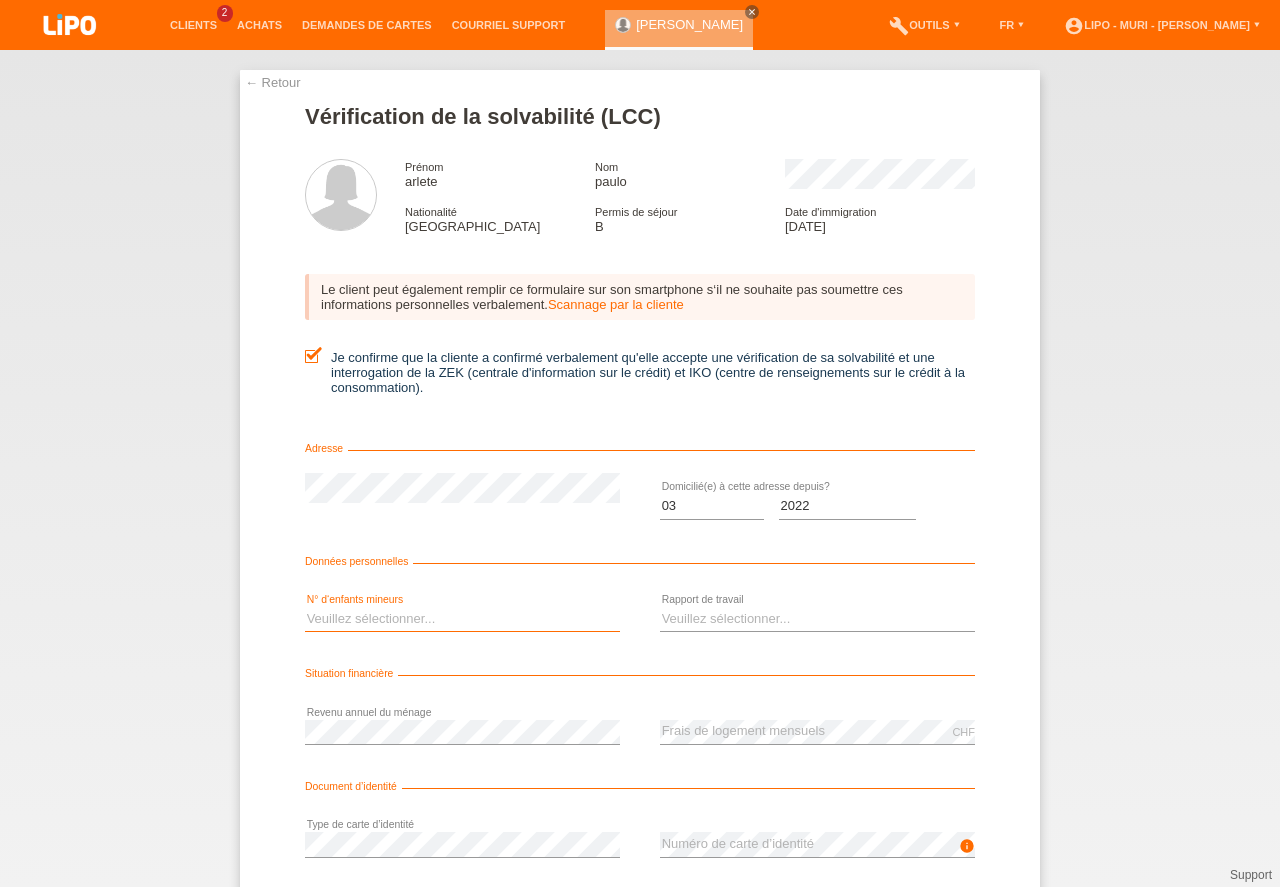 click on "Veuillez sélectionner...
0
1
2
3
4
5
6
7
8
9" at bounding box center (462, 619) 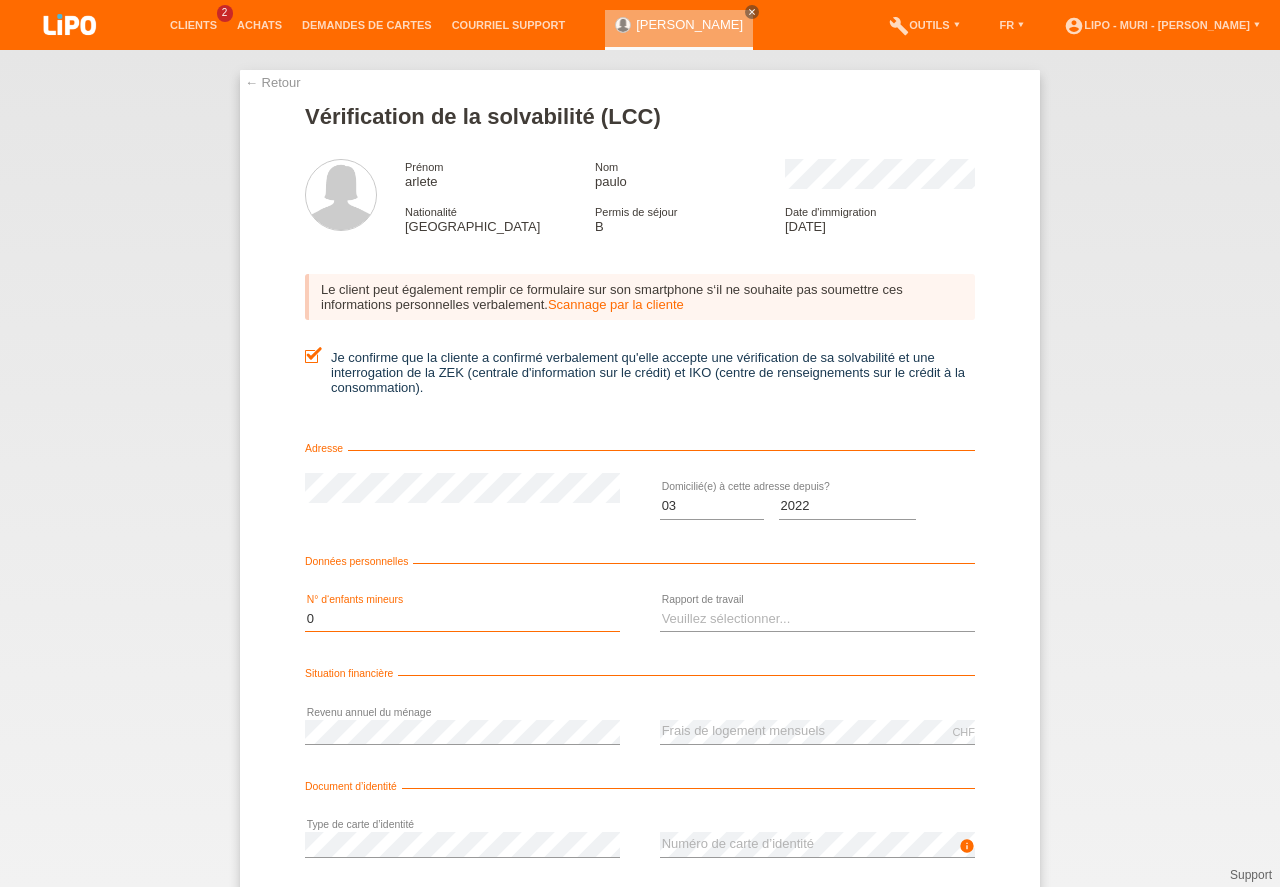 click on "0" at bounding box center (0, 0) 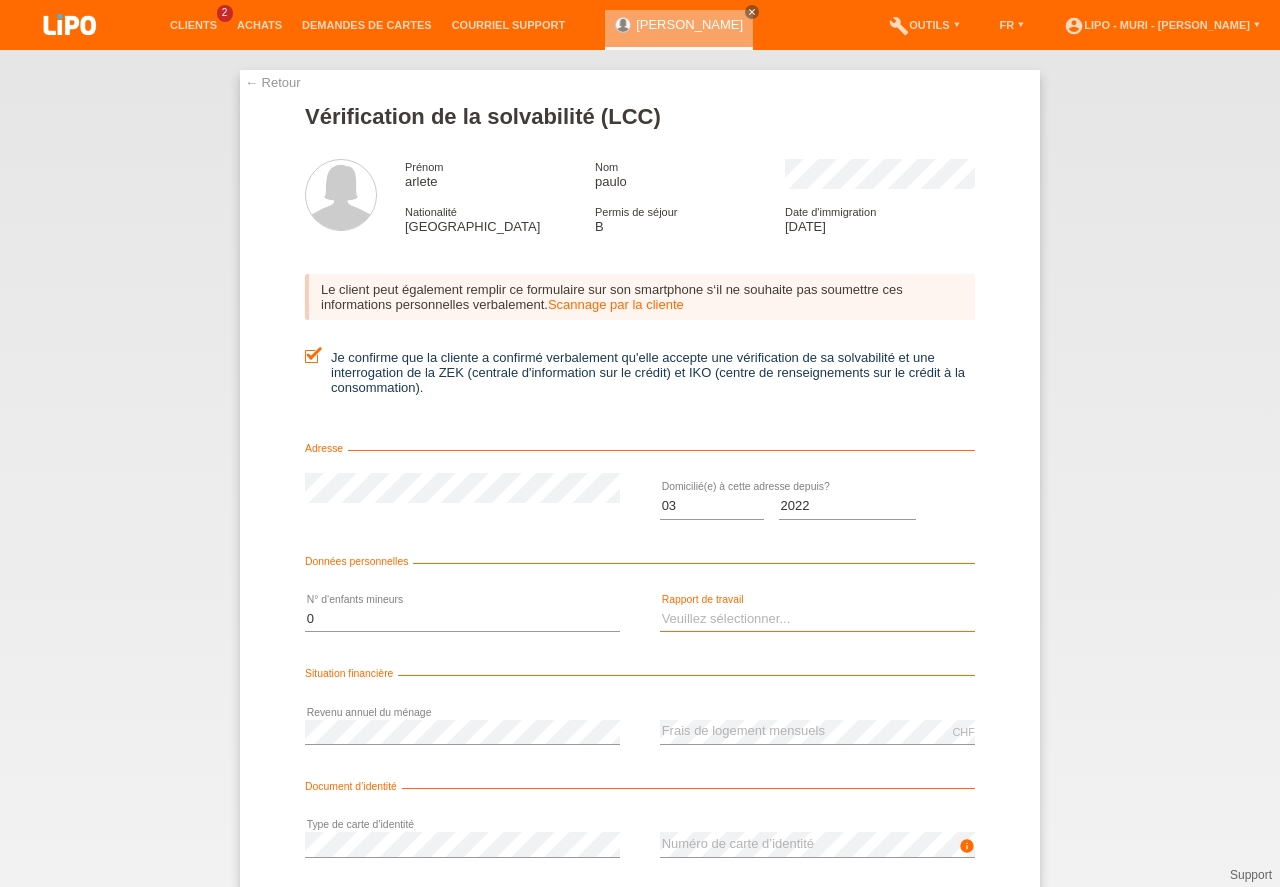 click on "Veuillez sélectionner...
A durée indéterminée
A durée déterminée
Apprenti/étudiant
Retraité(e)
Sans activité lucrative
Femme/homme au foyer
Indépendant(e)" at bounding box center (817, 619) 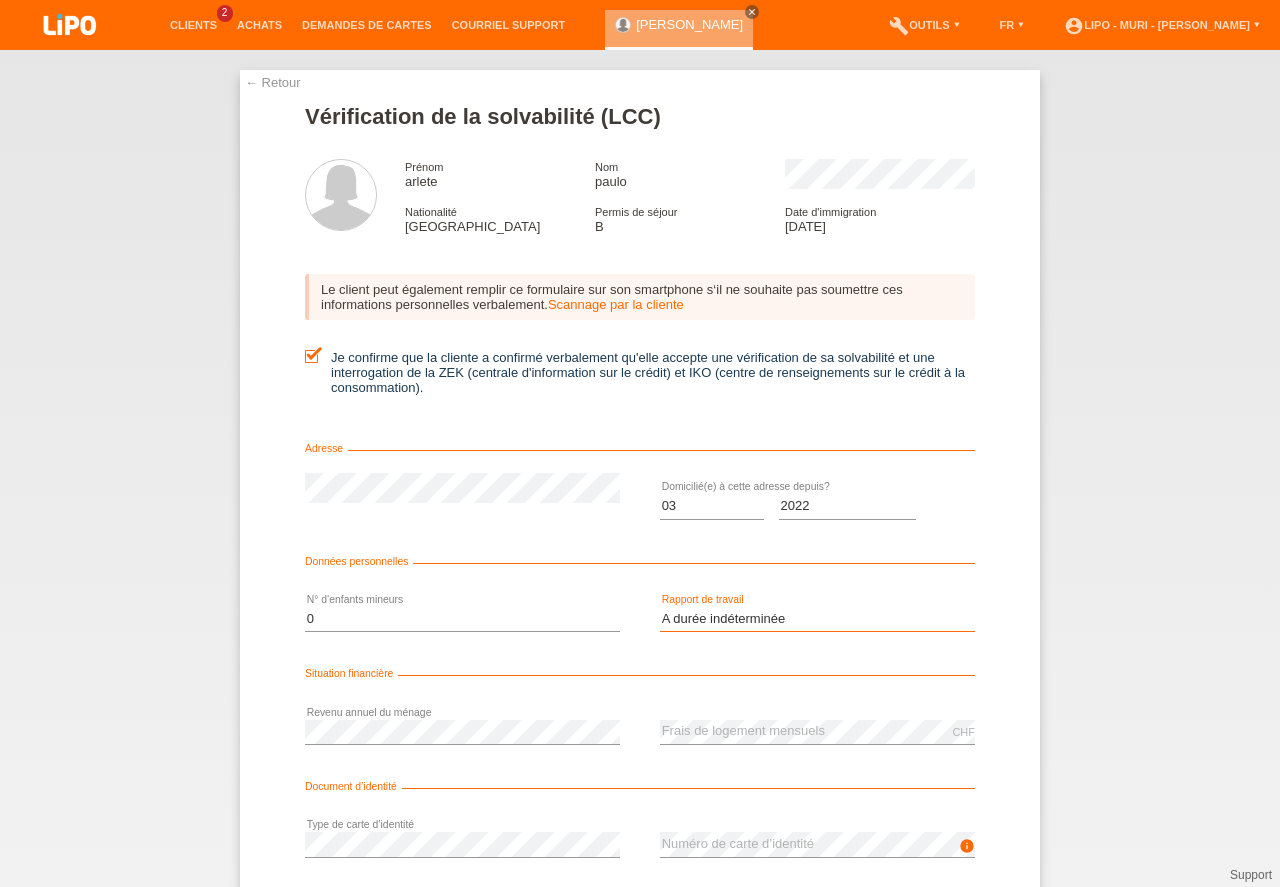 click on "A durée indéterminée" at bounding box center [0, 0] 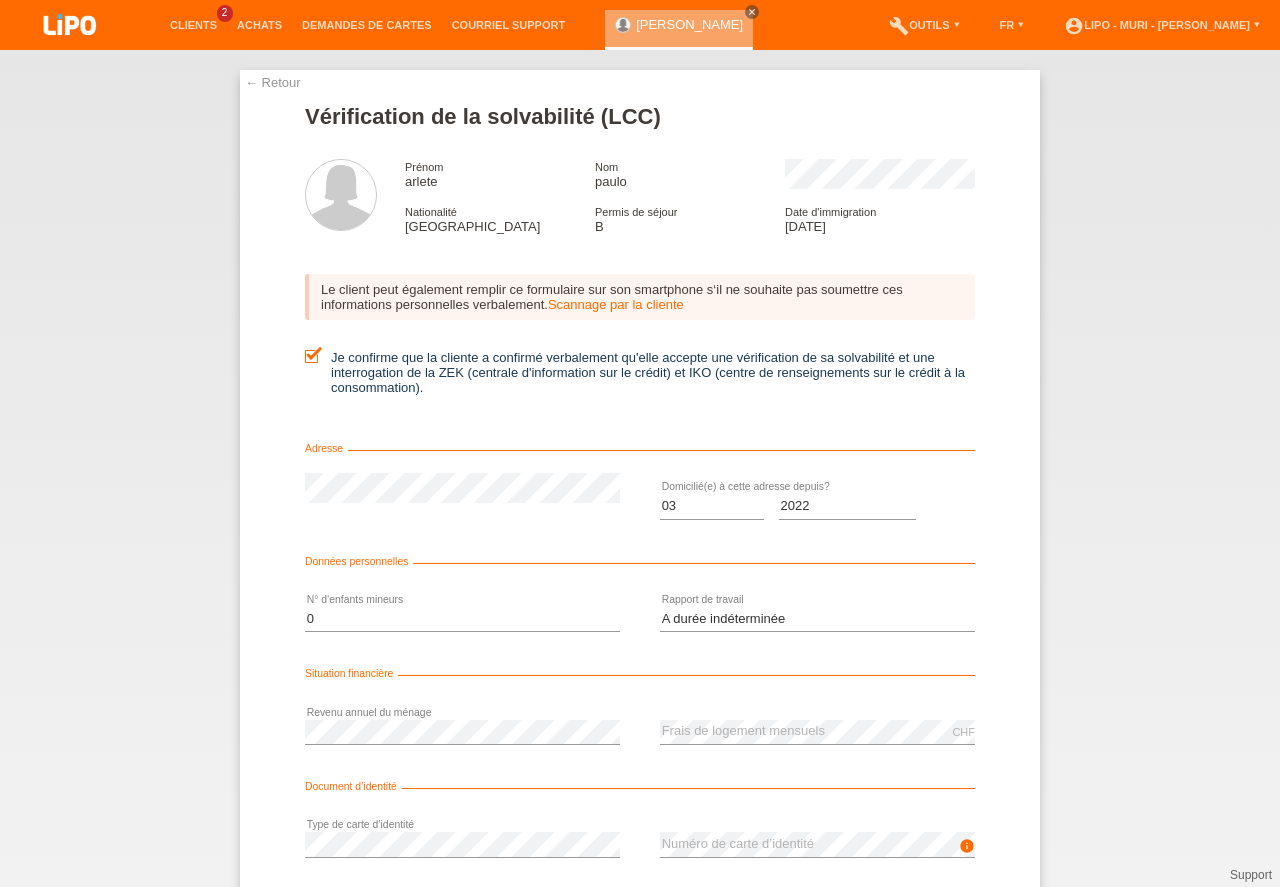click on "← Retour
Vérification de la solvabilité (LCC)
Prénom
arlete
Nom
paulo
Nationalité
Angola
Permis de séjour Date d'immigration Adresse" at bounding box center [640, 468] 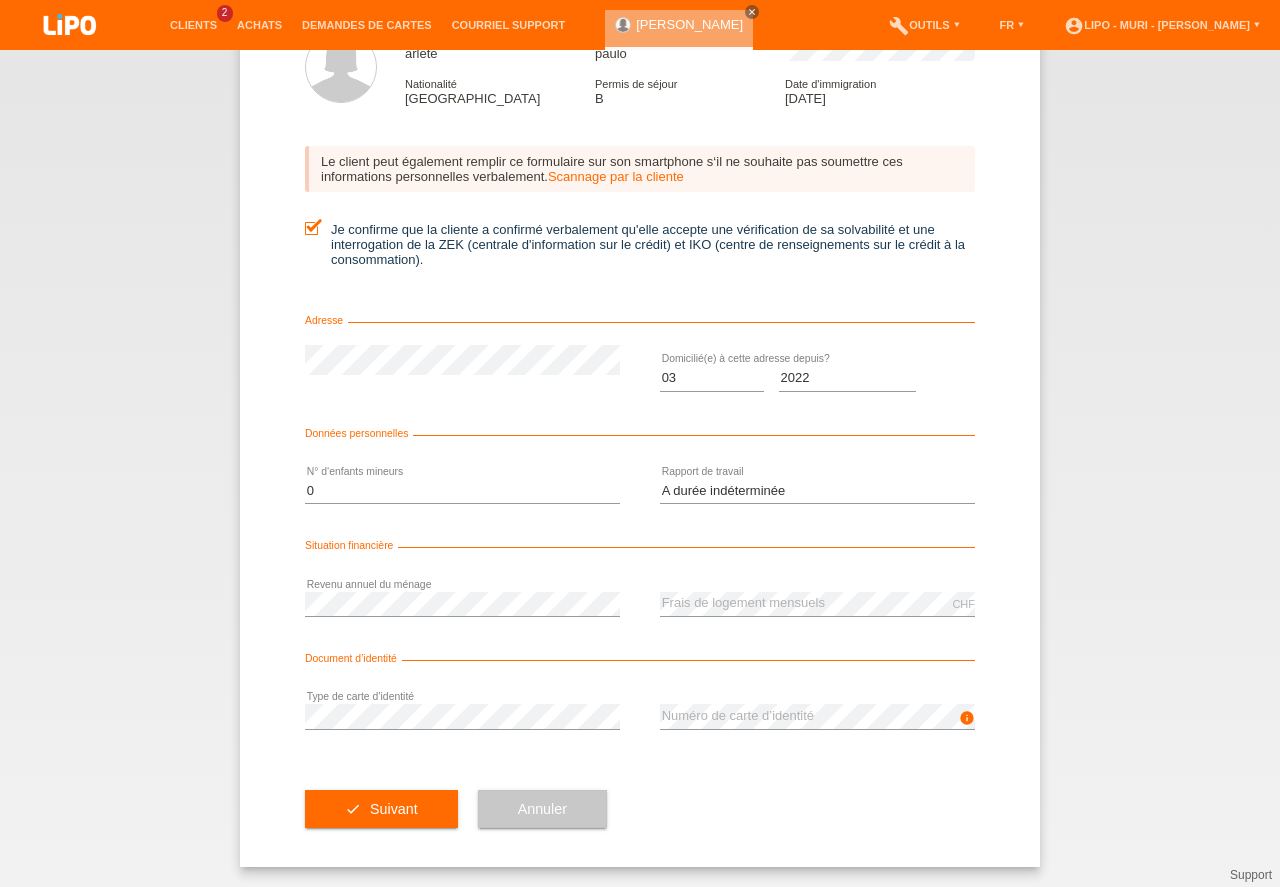 drag, startPoint x: 1274, startPoint y: 736, endPoint x: 1279, endPoint y: 926, distance: 190.06578 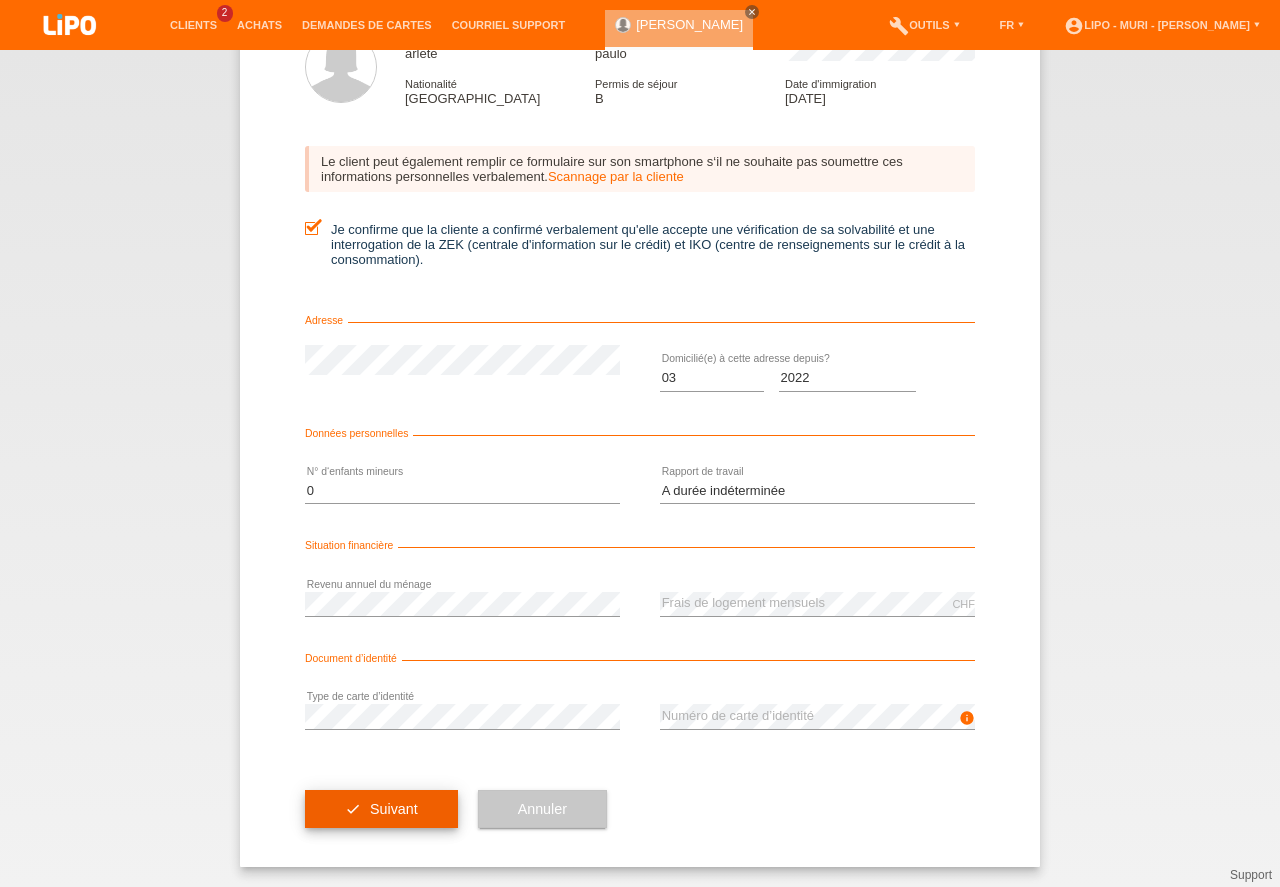 click on "check   Suivant" at bounding box center (381, 809) 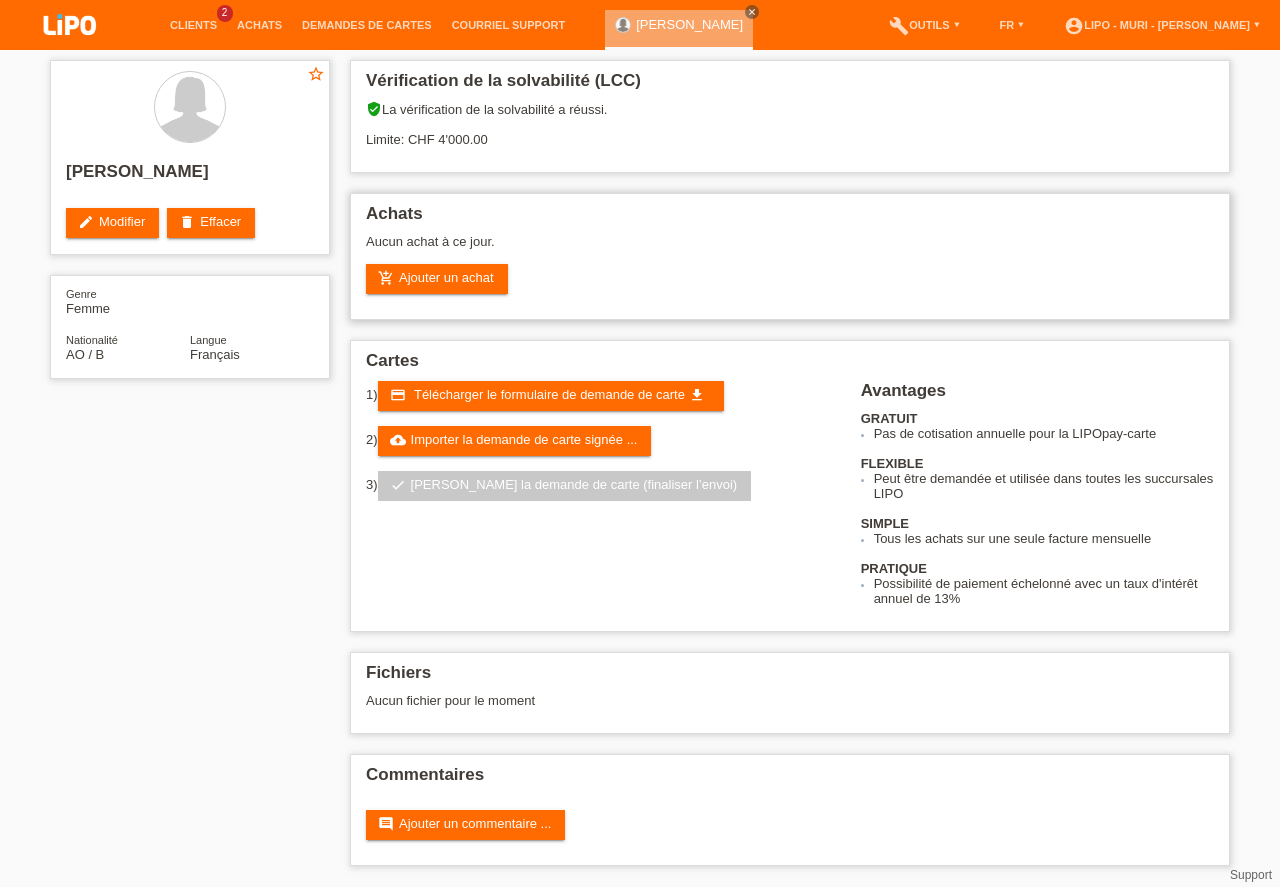 scroll, scrollTop: 0, scrollLeft: 0, axis: both 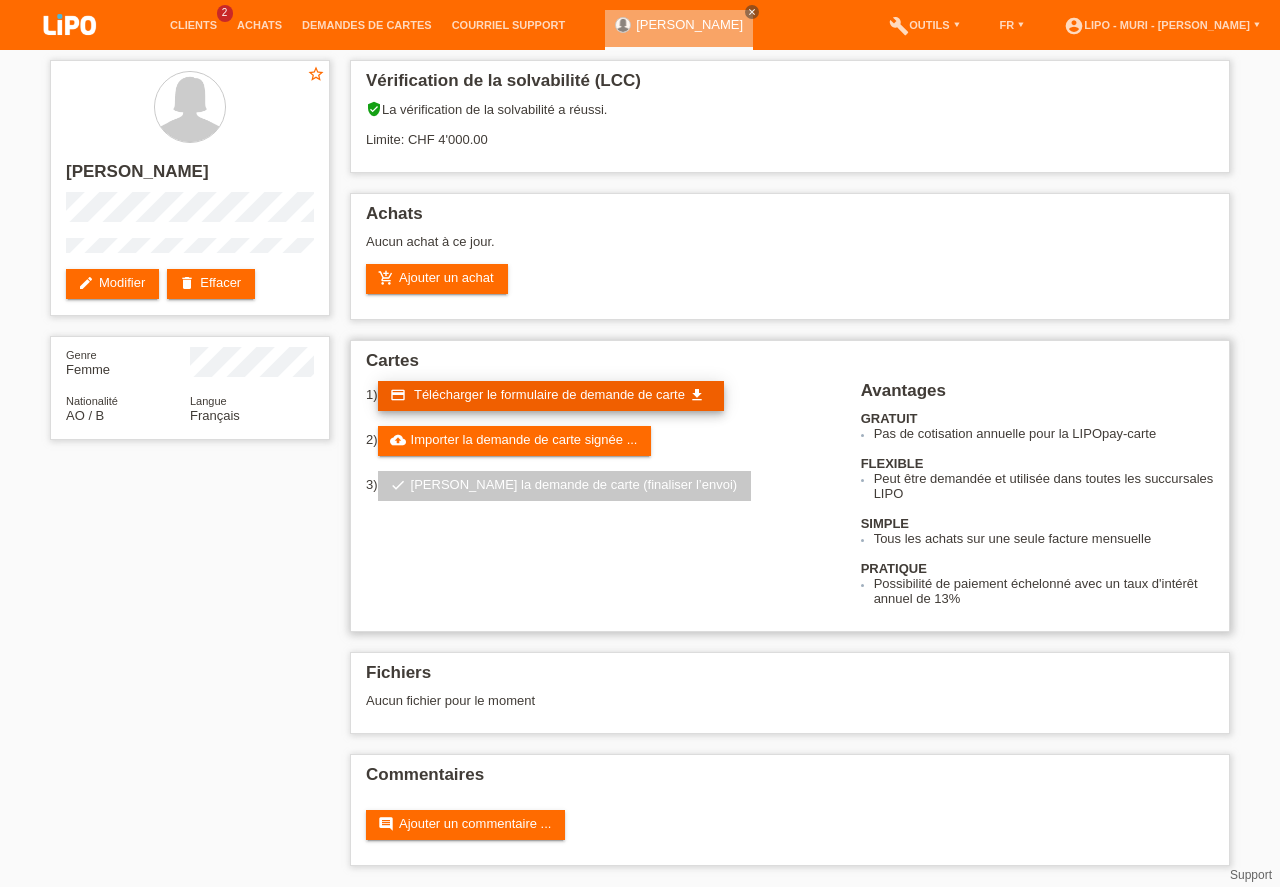 click on "Télécharger le formulaire de demande de carte" at bounding box center (549, 394) 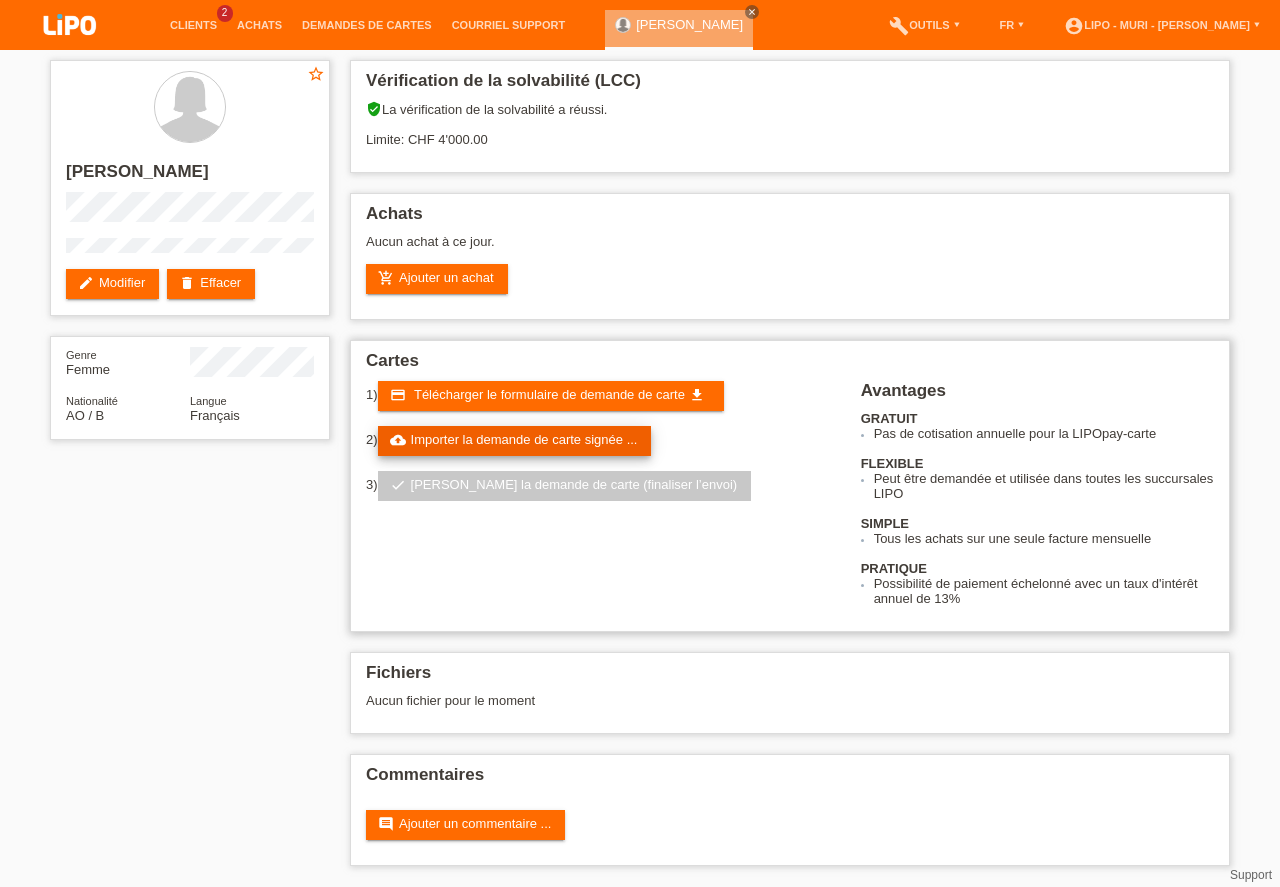 click on "cloud_upload  Importer la demande de carte signée ..." at bounding box center (515, 441) 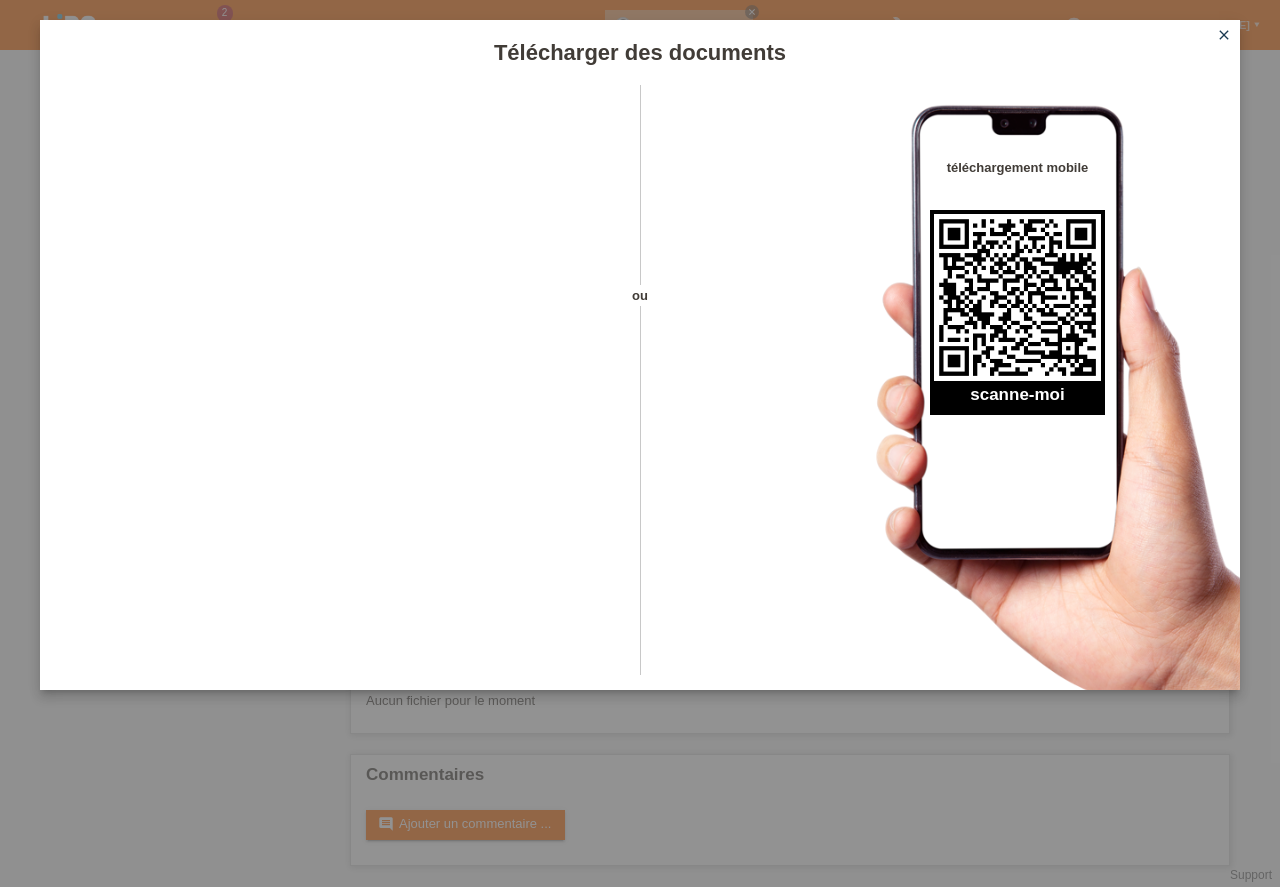 click on "close" at bounding box center [1224, 35] 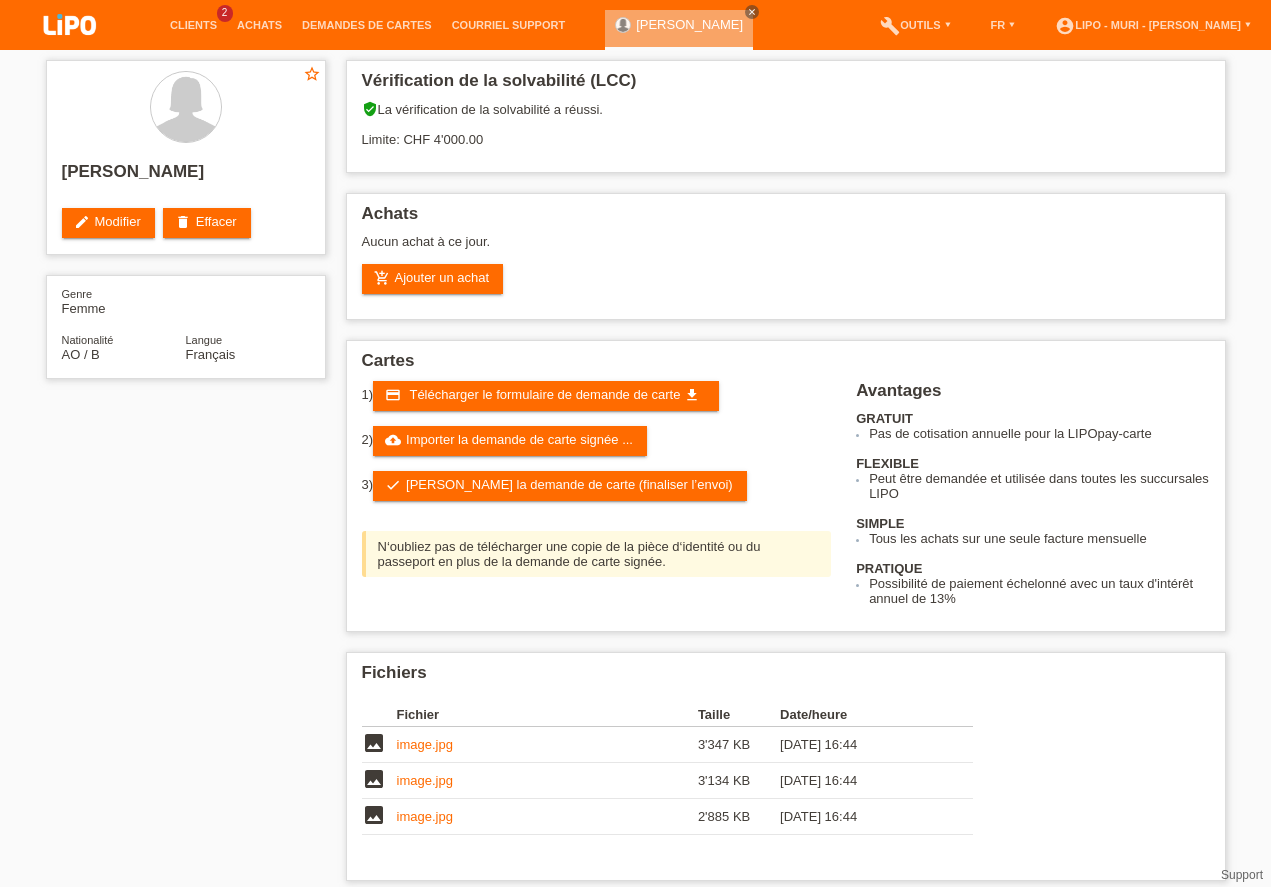 scroll, scrollTop: 0, scrollLeft: 0, axis: both 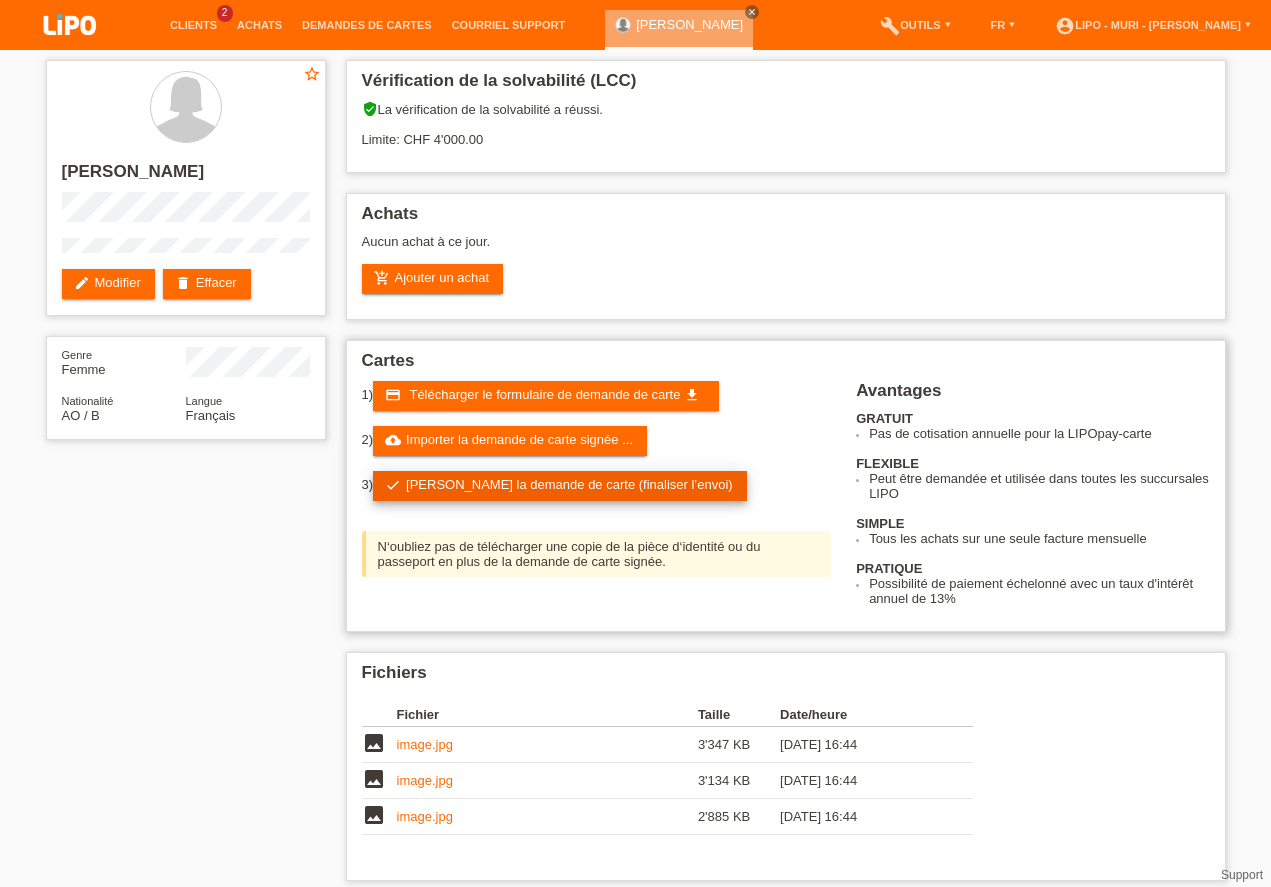click on "check  Soumettre la demande de carte (finaliser l’envoi)" at bounding box center [560, 486] 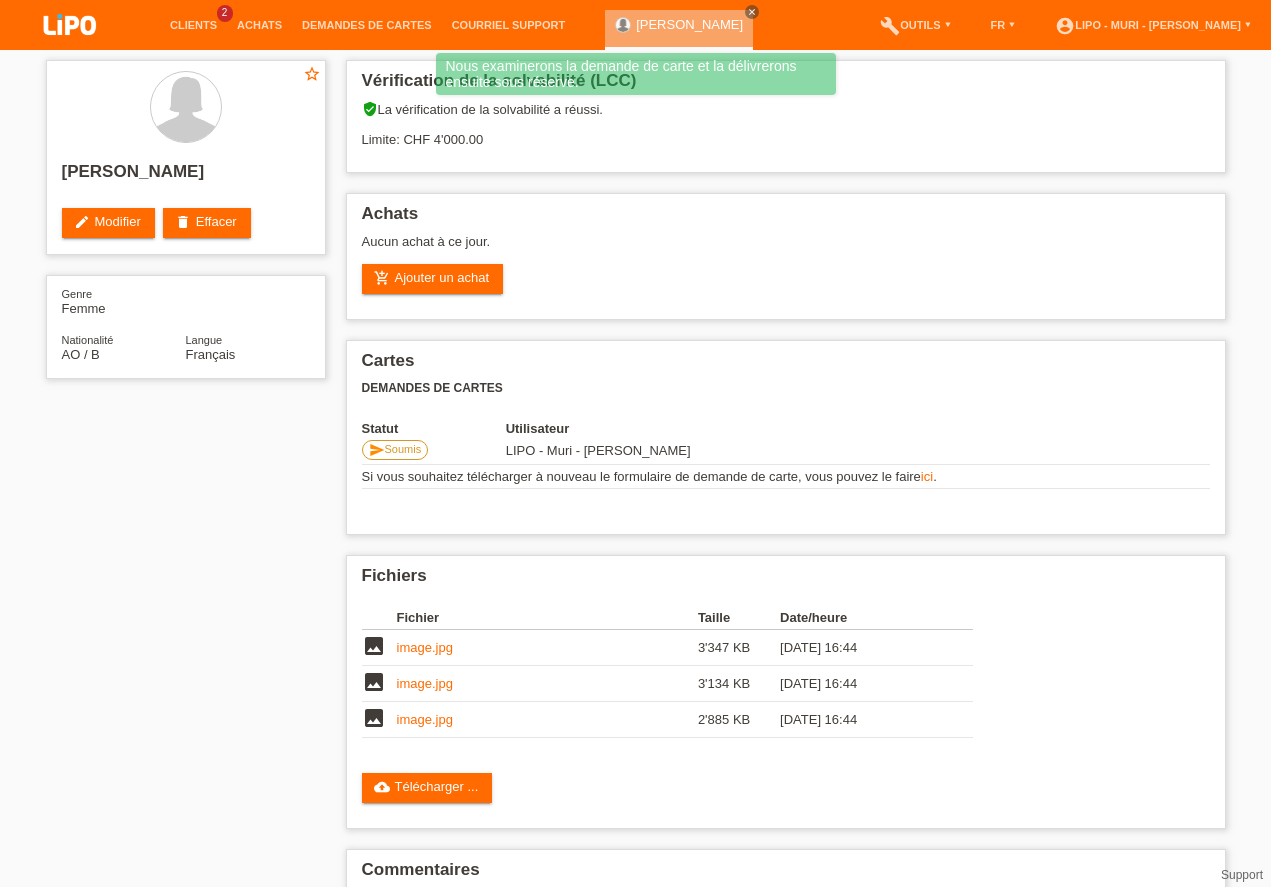 scroll, scrollTop: 0, scrollLeft: 0, axis: both 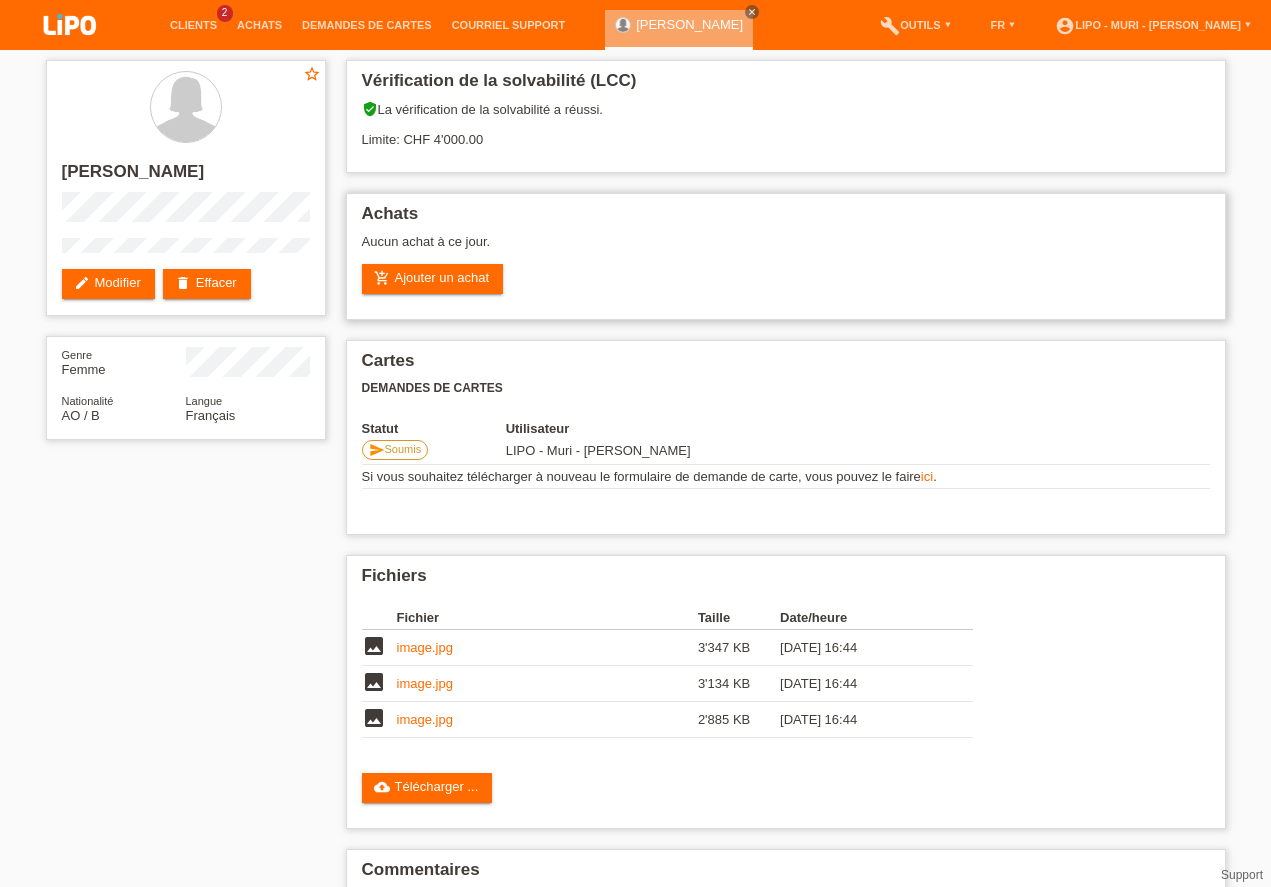 drag, startPoint x: 0, startPoint y: 0, endPoint x: 1074, endPoint y: 280, distance: 1109.899 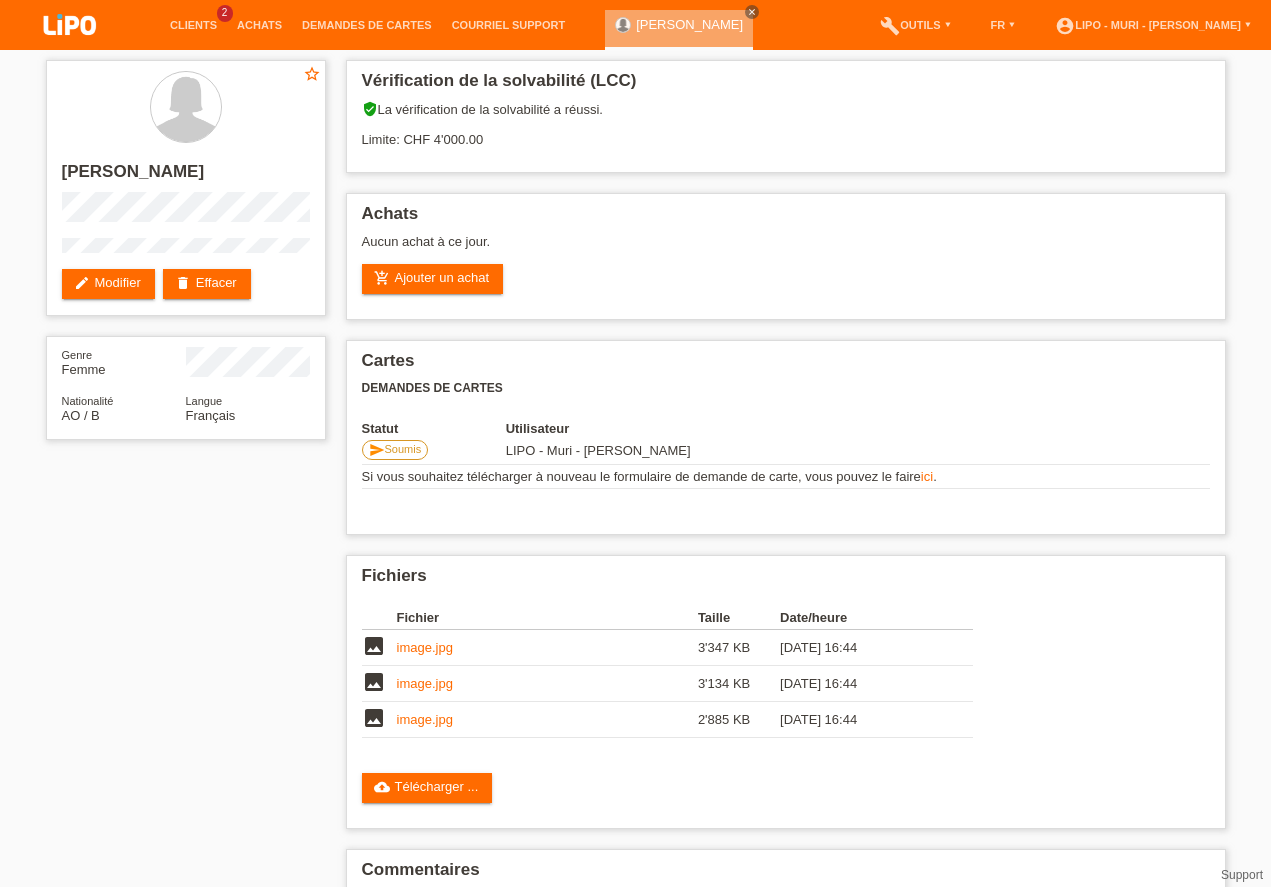 click on "star_border
[PERSON_NAME]
edit  Modifier
delete  Effacer
Genre
Femme
Nationalité
AO / B
Langue
Français
Vérification de la solvabilité (LCC)
verified_user  La vérification de la solvabilité a réussi." at bounding box center (636, 515) 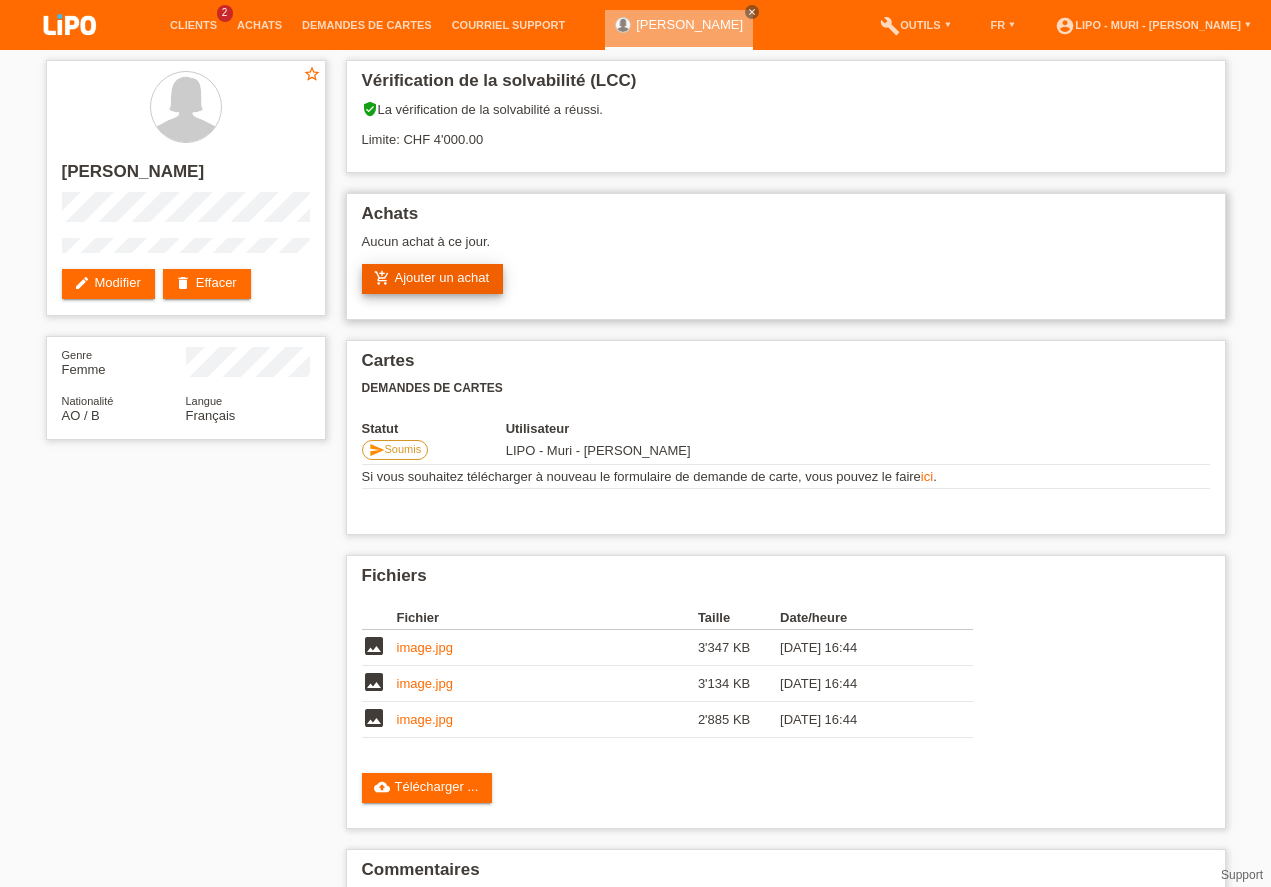 click on "add_shopping_cart  Ajouter un achat" at bounding box center [433, 279] 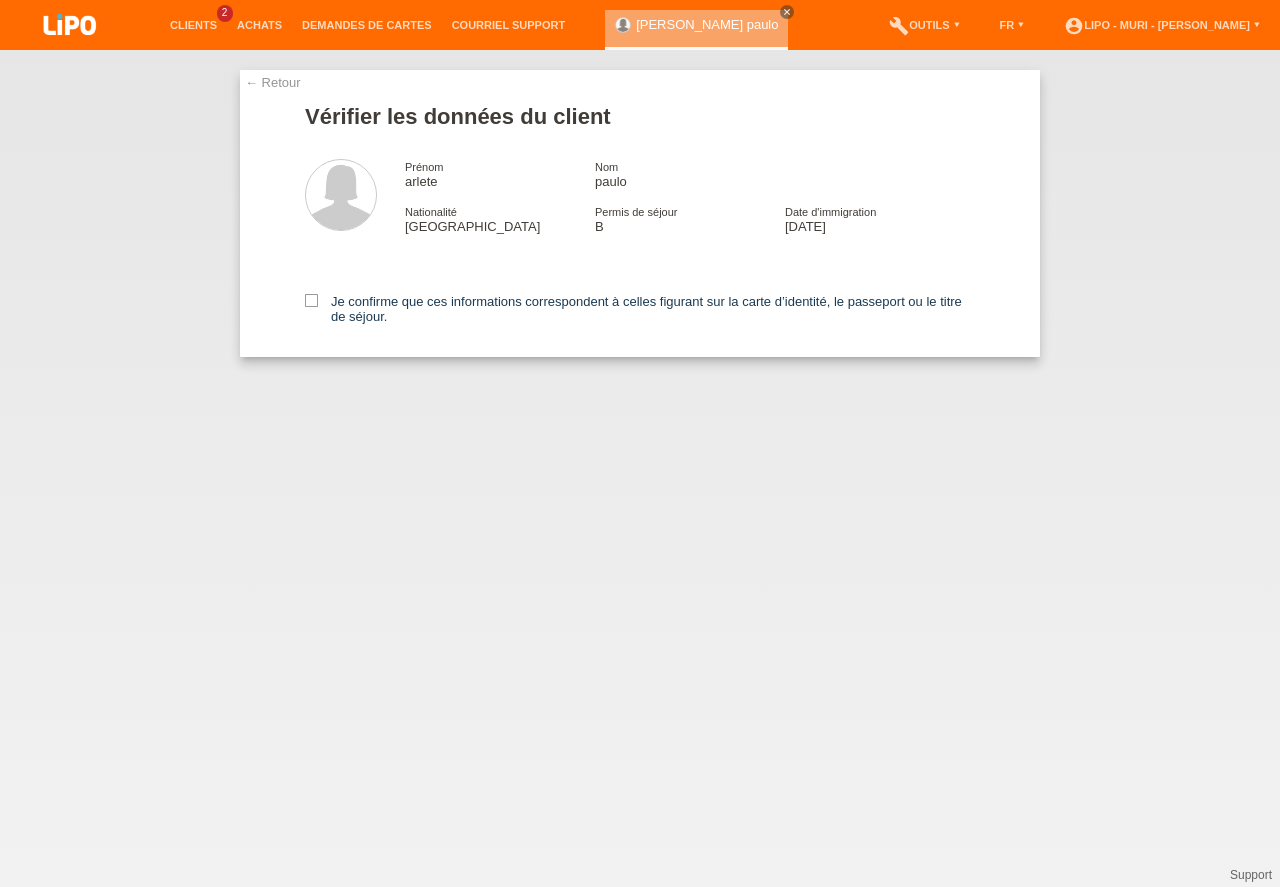 scroll, scrollTop: 0, scrollLeft: 0, axis: both 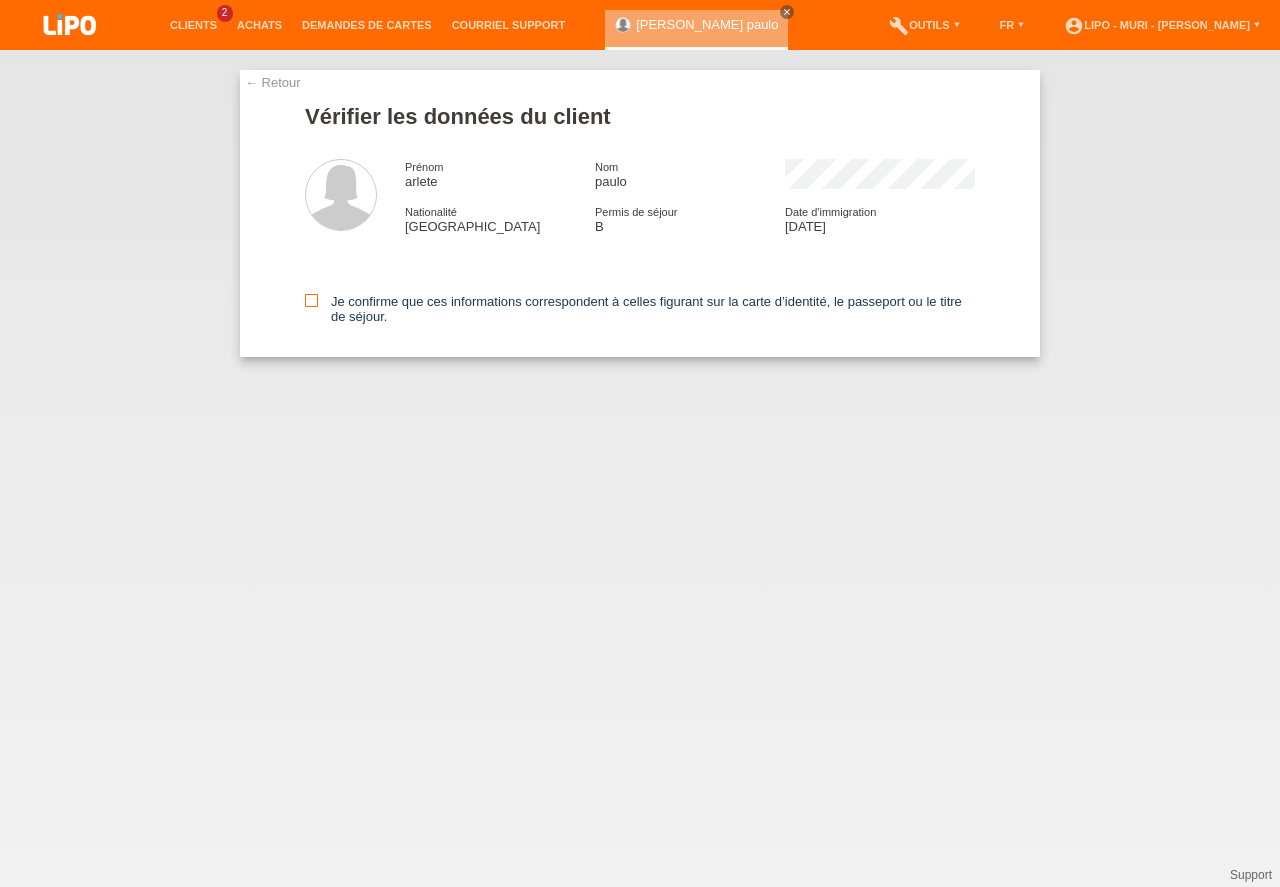 click at bounding box center [311, 300] 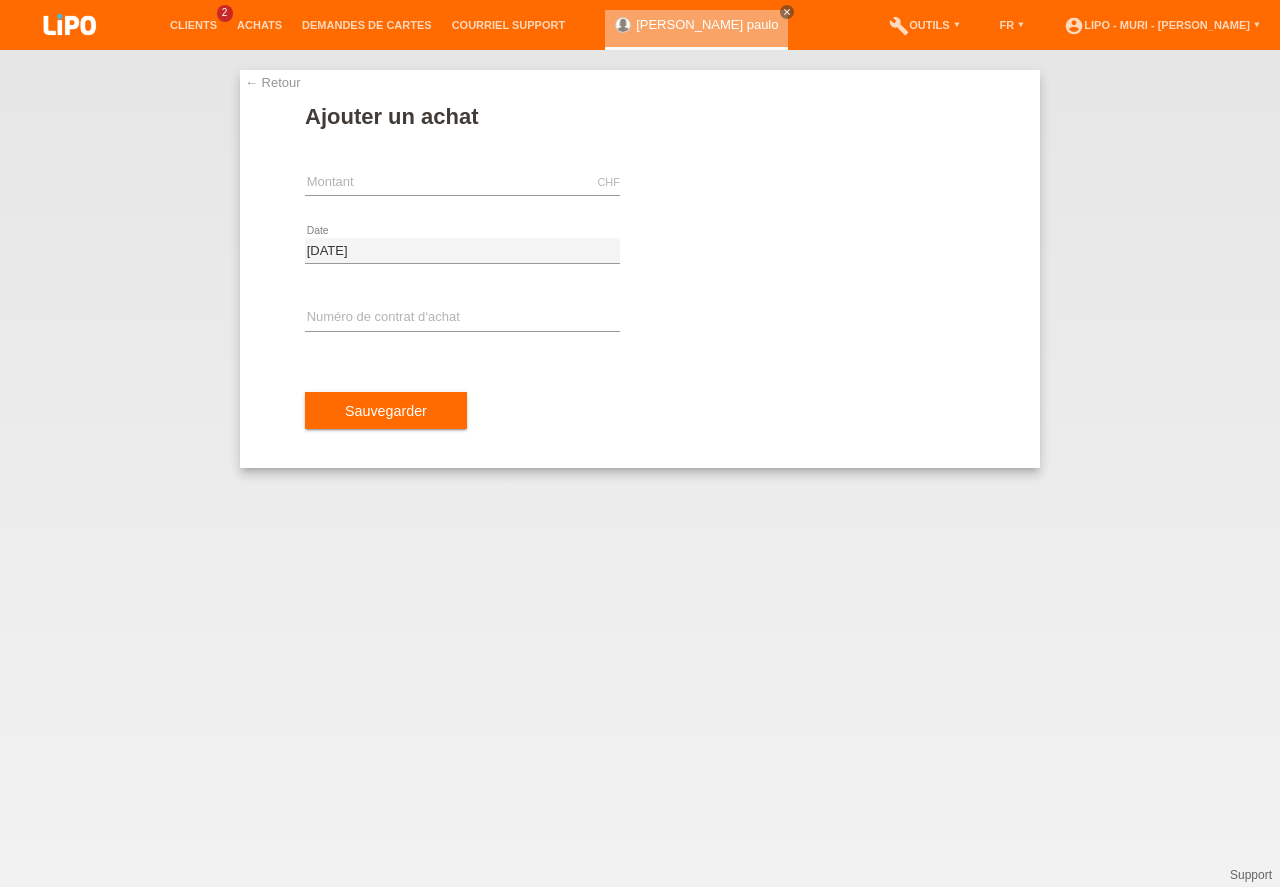 scroll, scrollTop: 0, scrollLeft: 0, axis: both 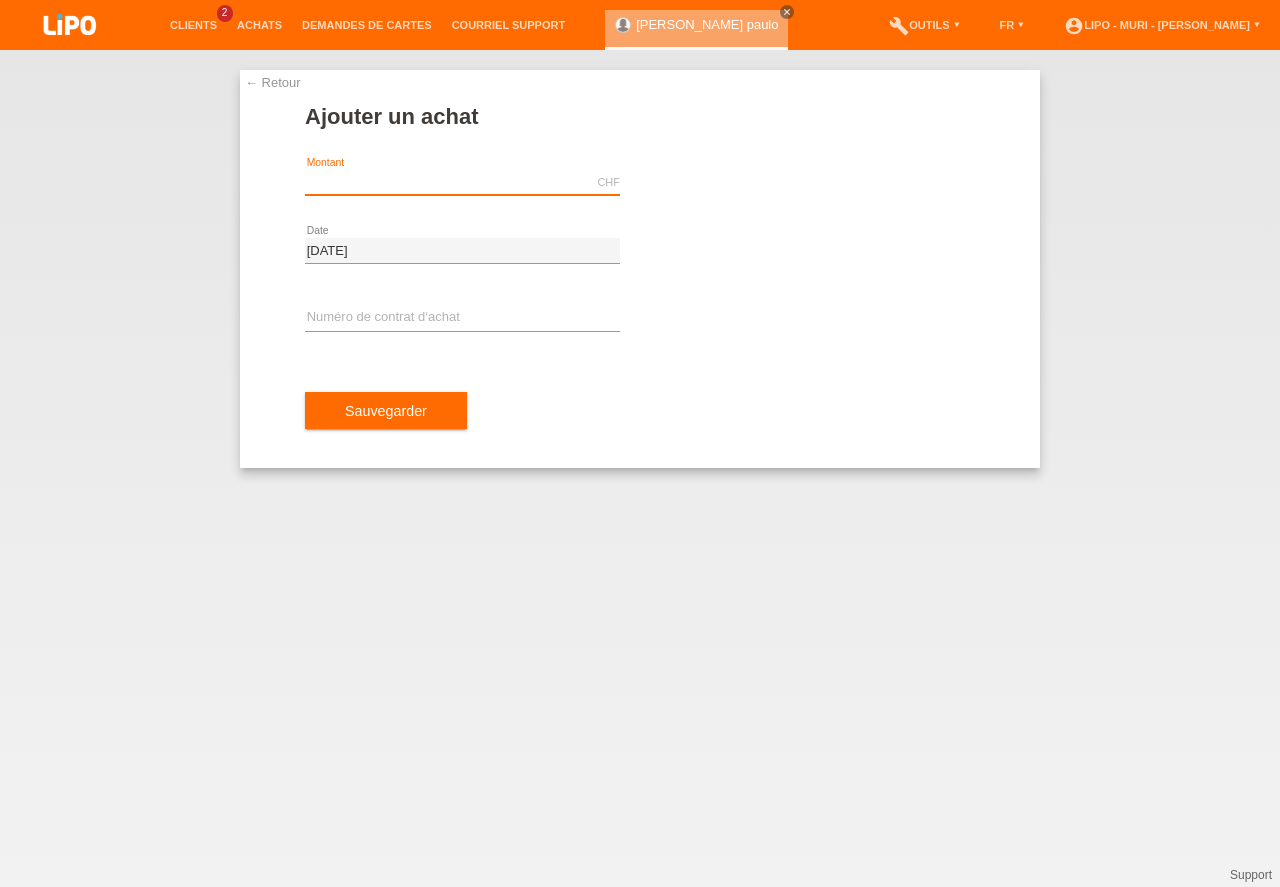 click at bounding box center [462, 182] 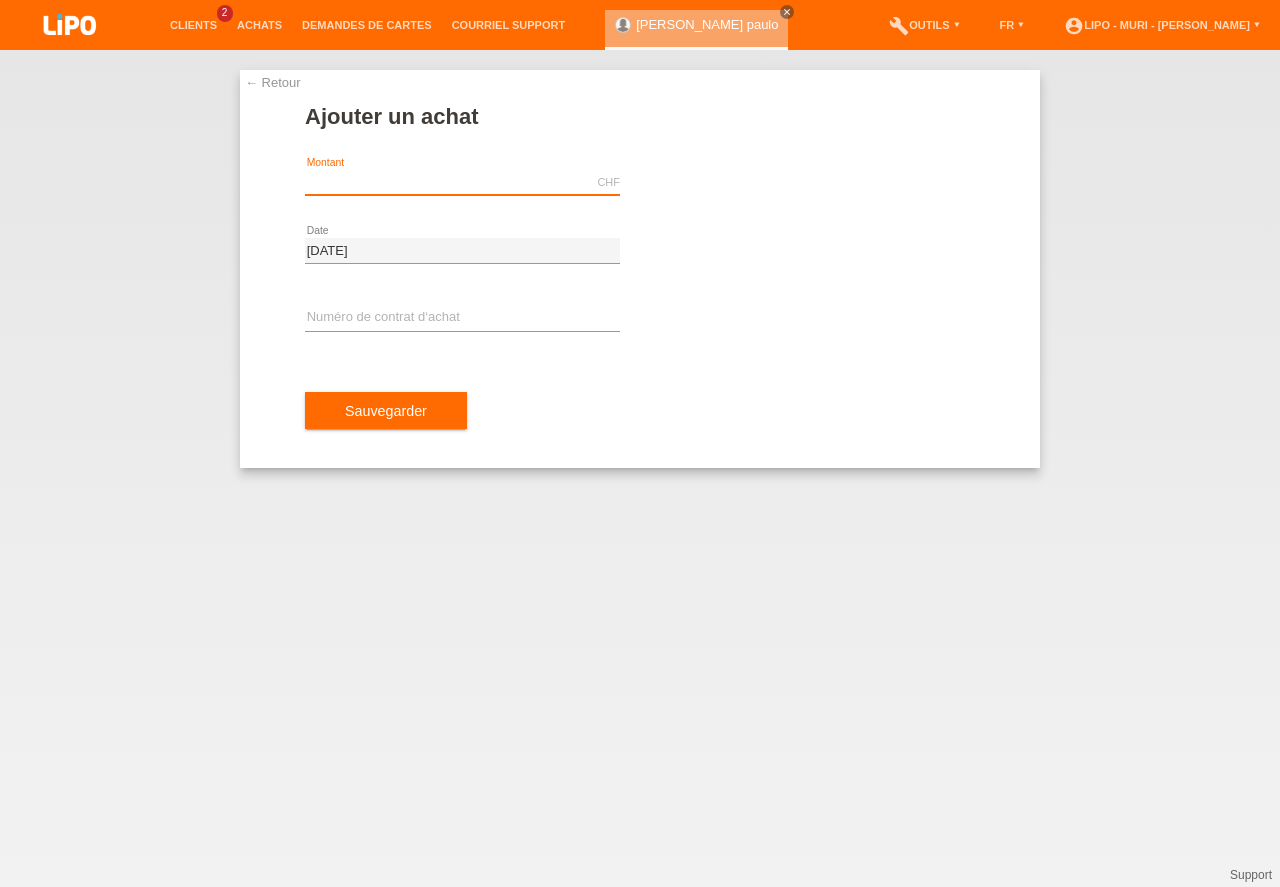 type on "6" 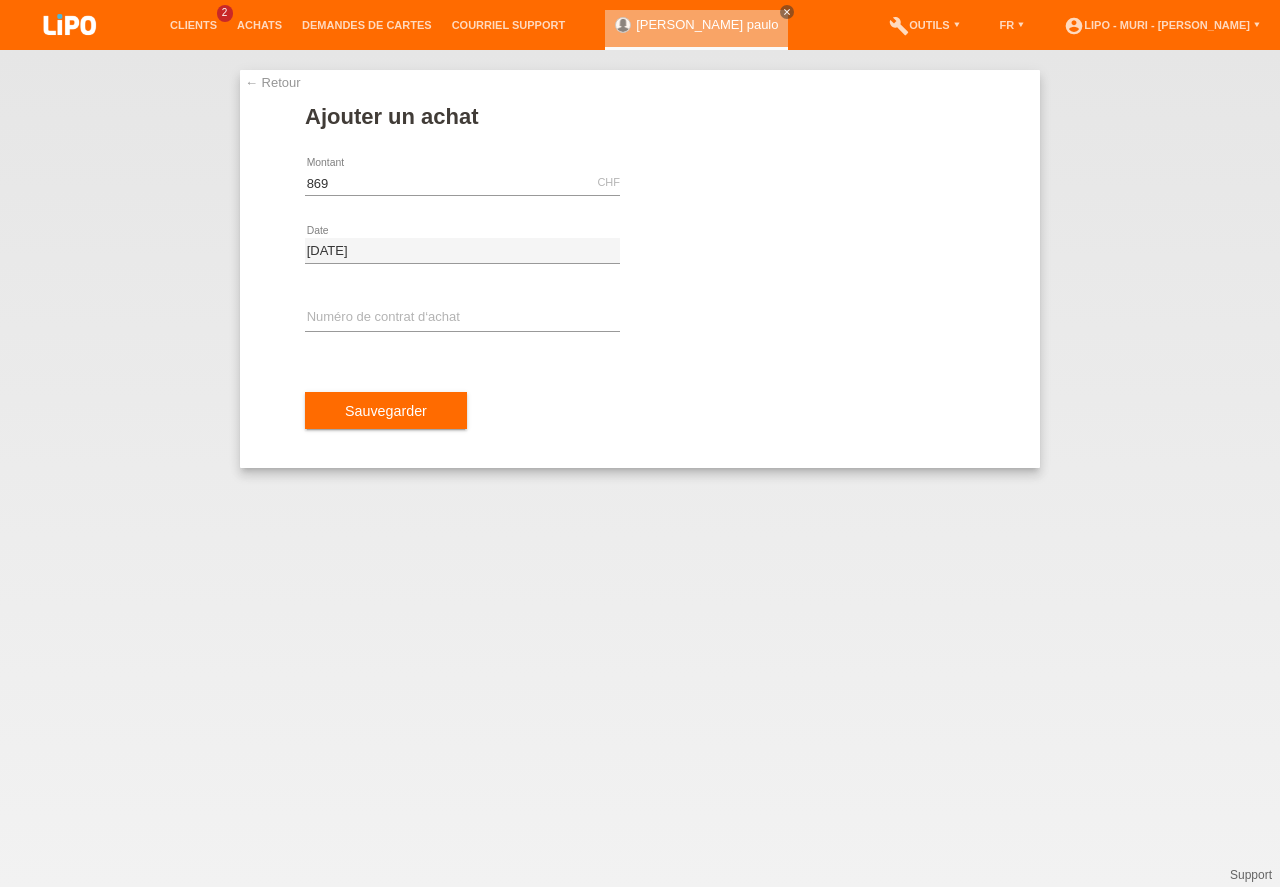 click on "error
Numéro de contrat d‘achat" at bounding box center (462, 319) 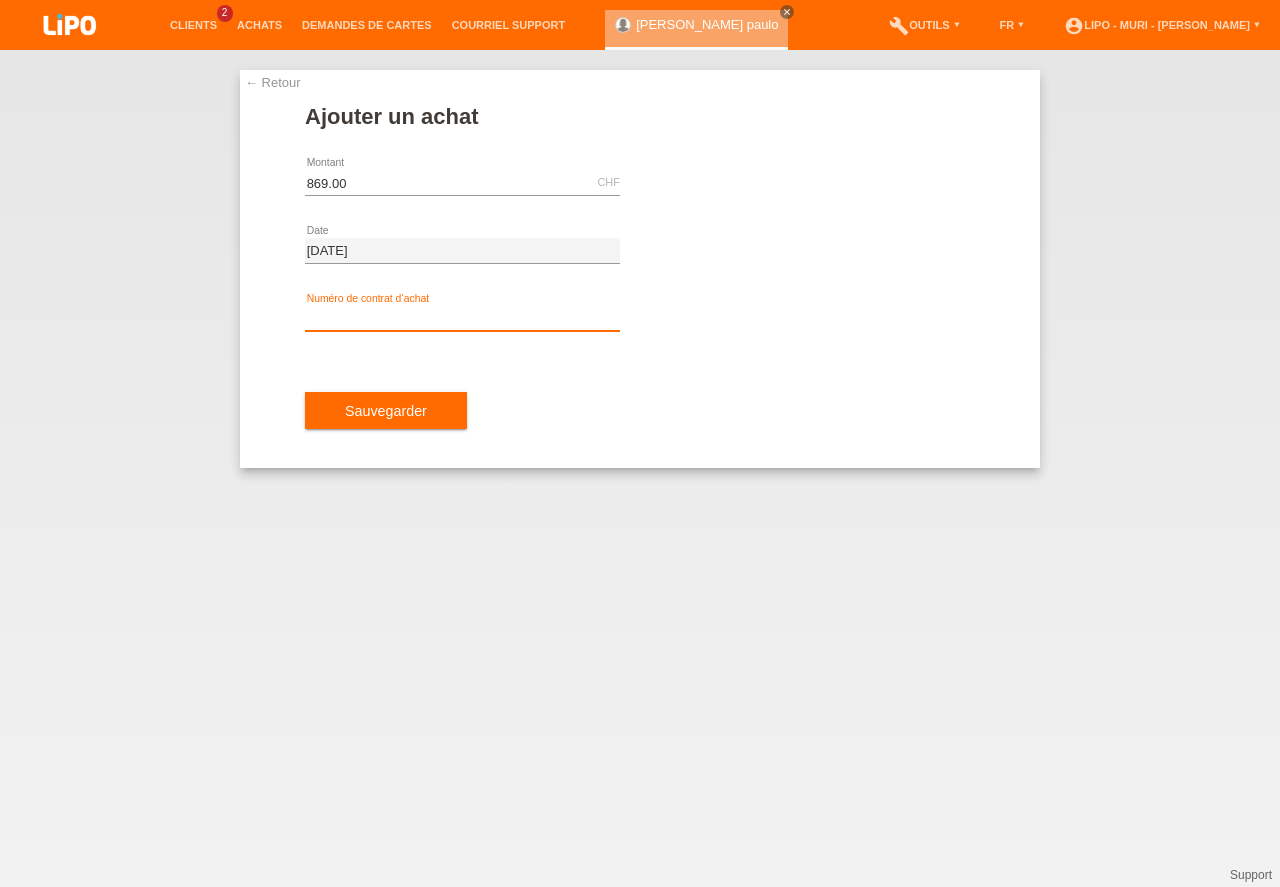 click at bounding box center (462, 318) 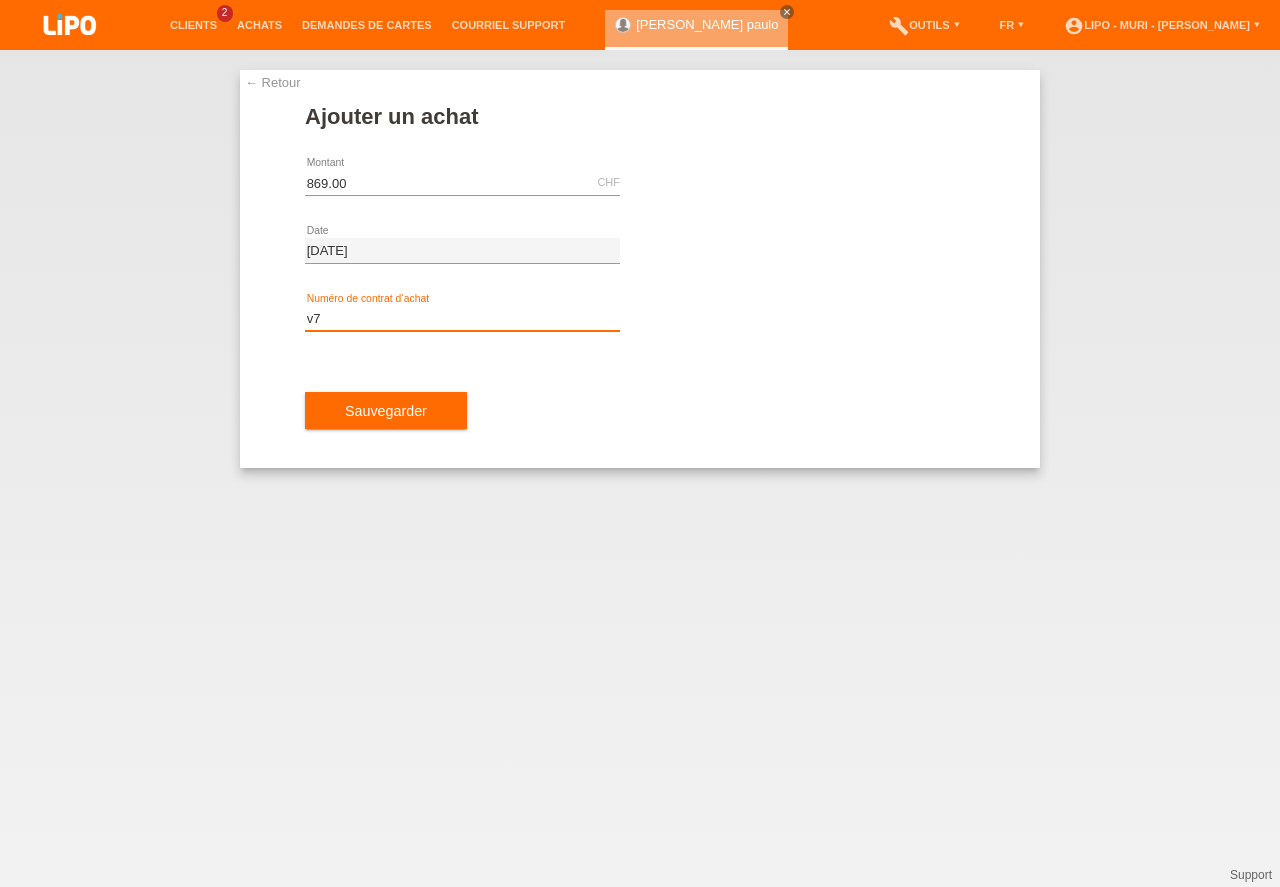 type on "v" 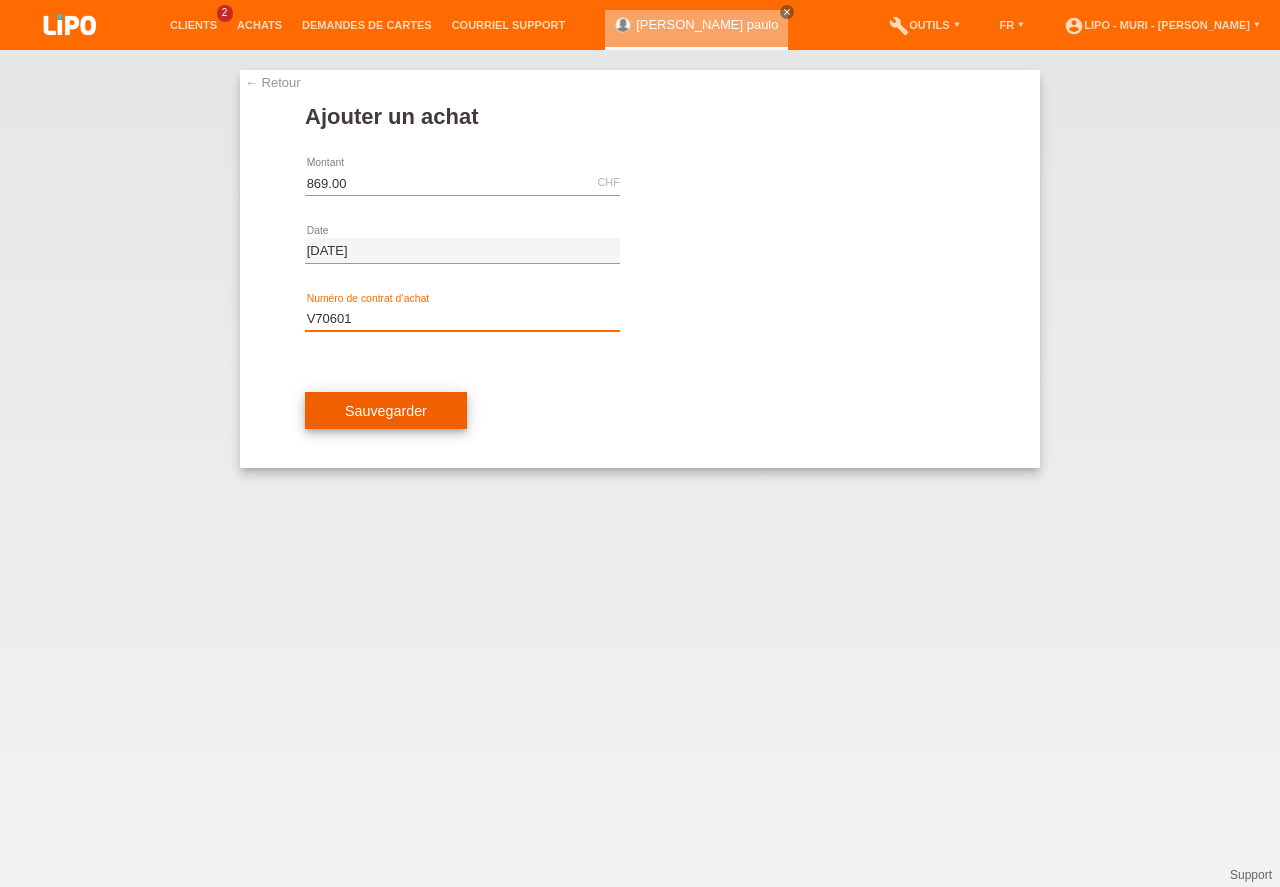 type on "V70601" 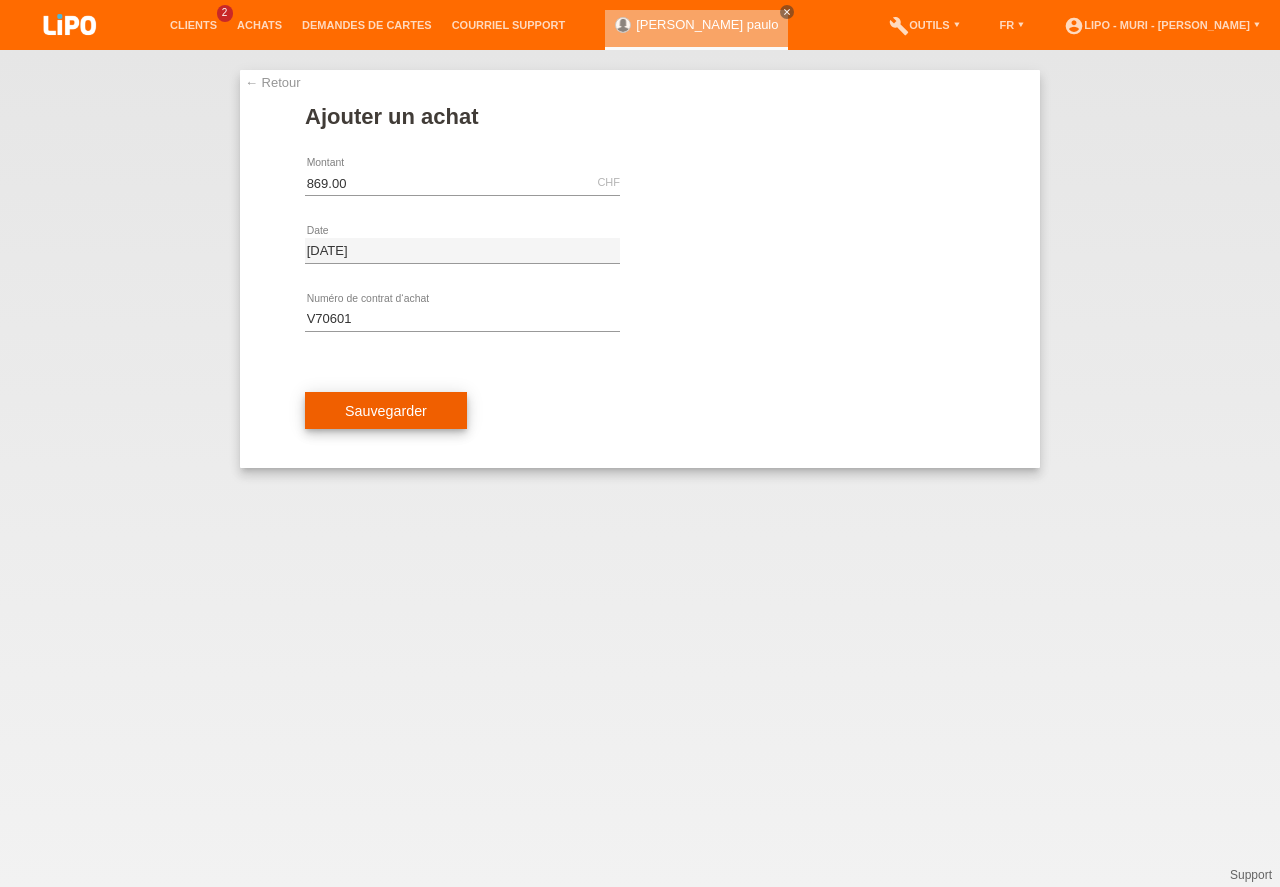 click on "Sauvegarder" at bounding box center (386, 411) 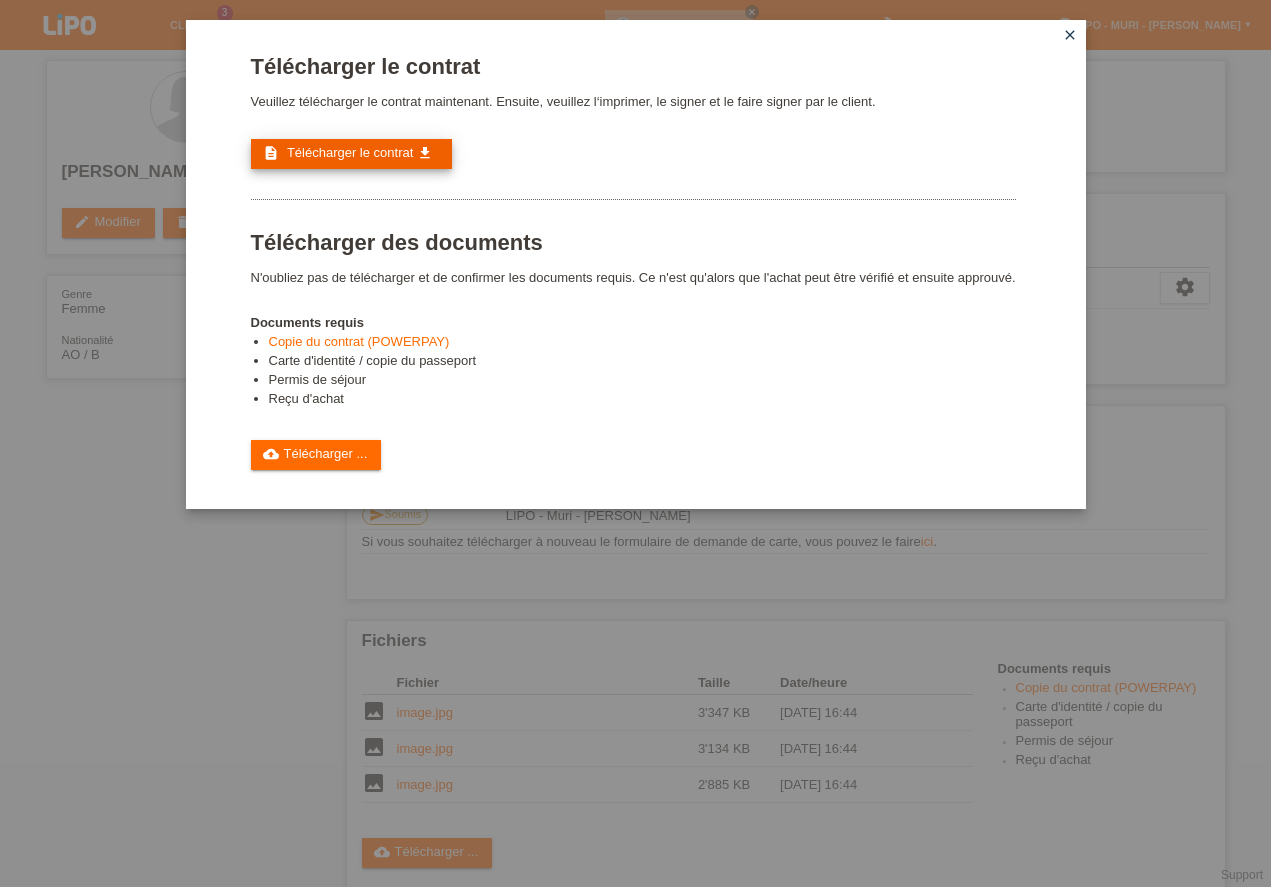 scroll, scrollTop: 0, scrollLeft: 0, axis: both 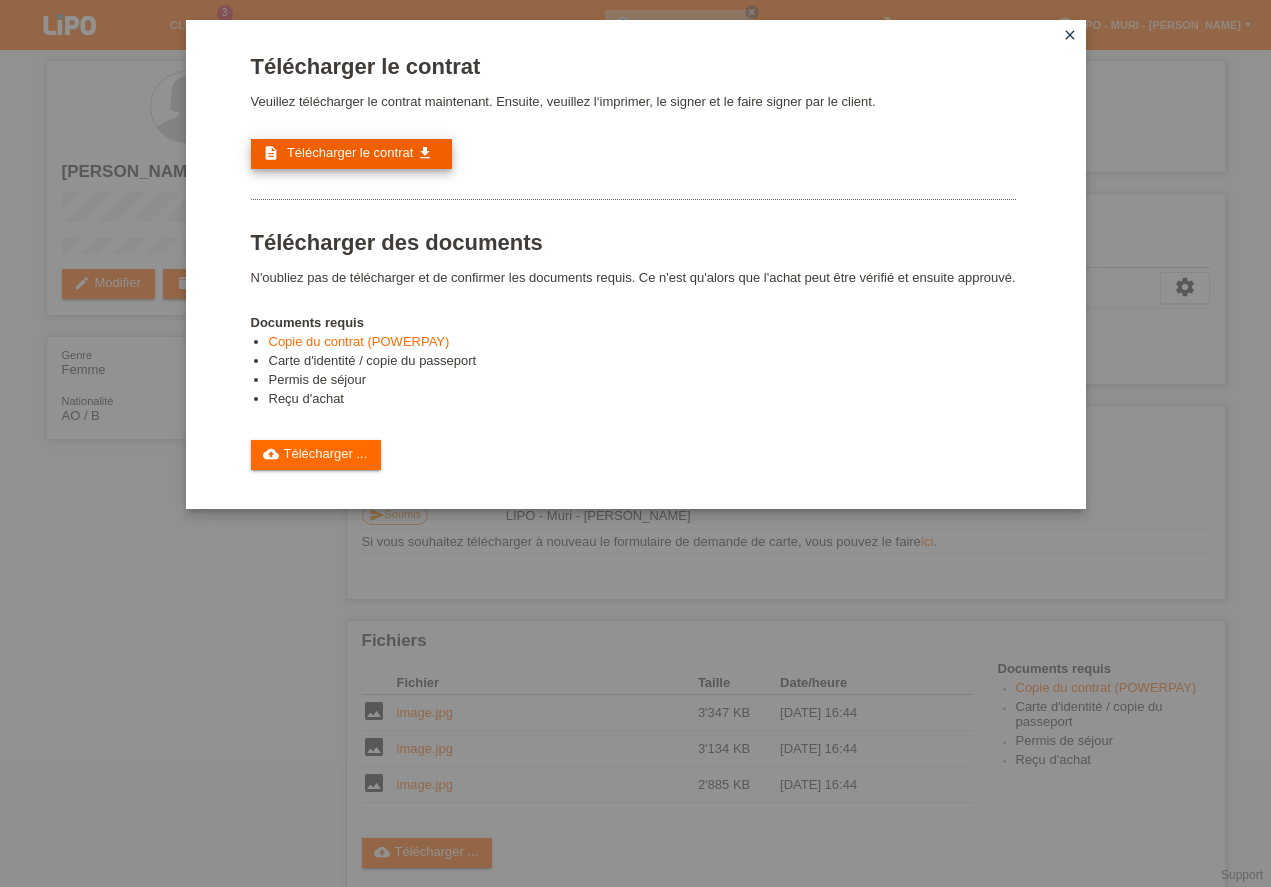 click on "Télécharger le contrat" at bounding box center [350, 152] 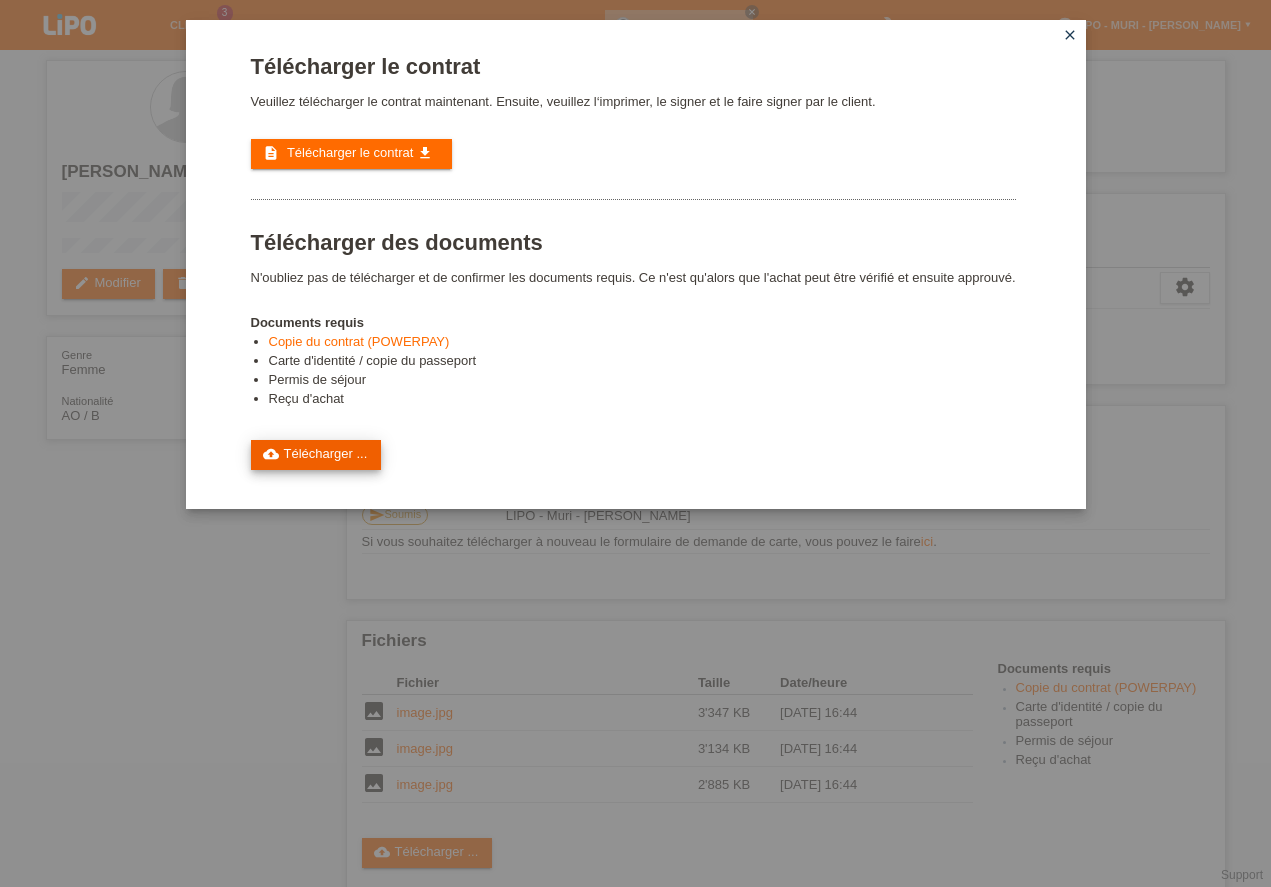 click on "cloud_upload  Télécharger ..." at bounding box center [316, 455] 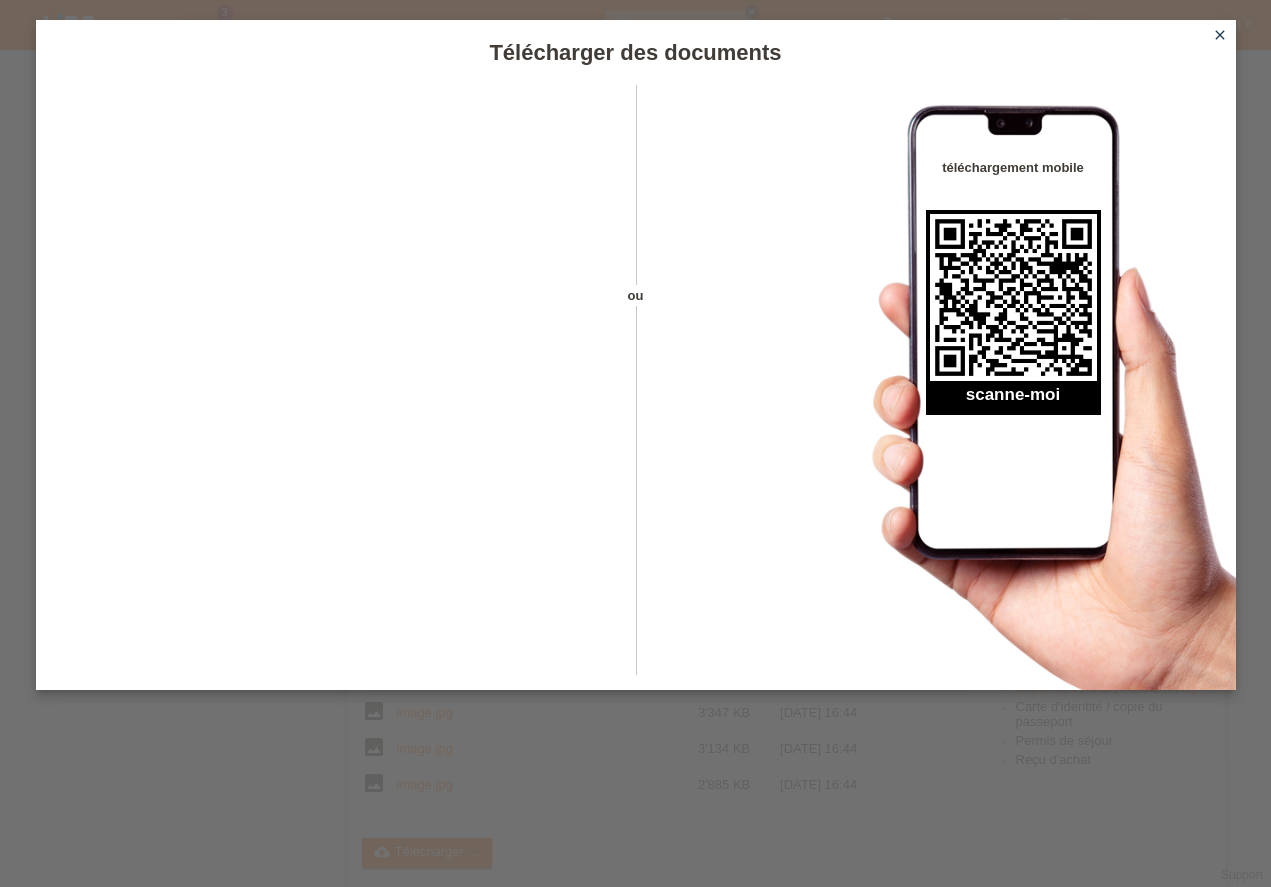 click on "close" at bounding box center [1220, 35] 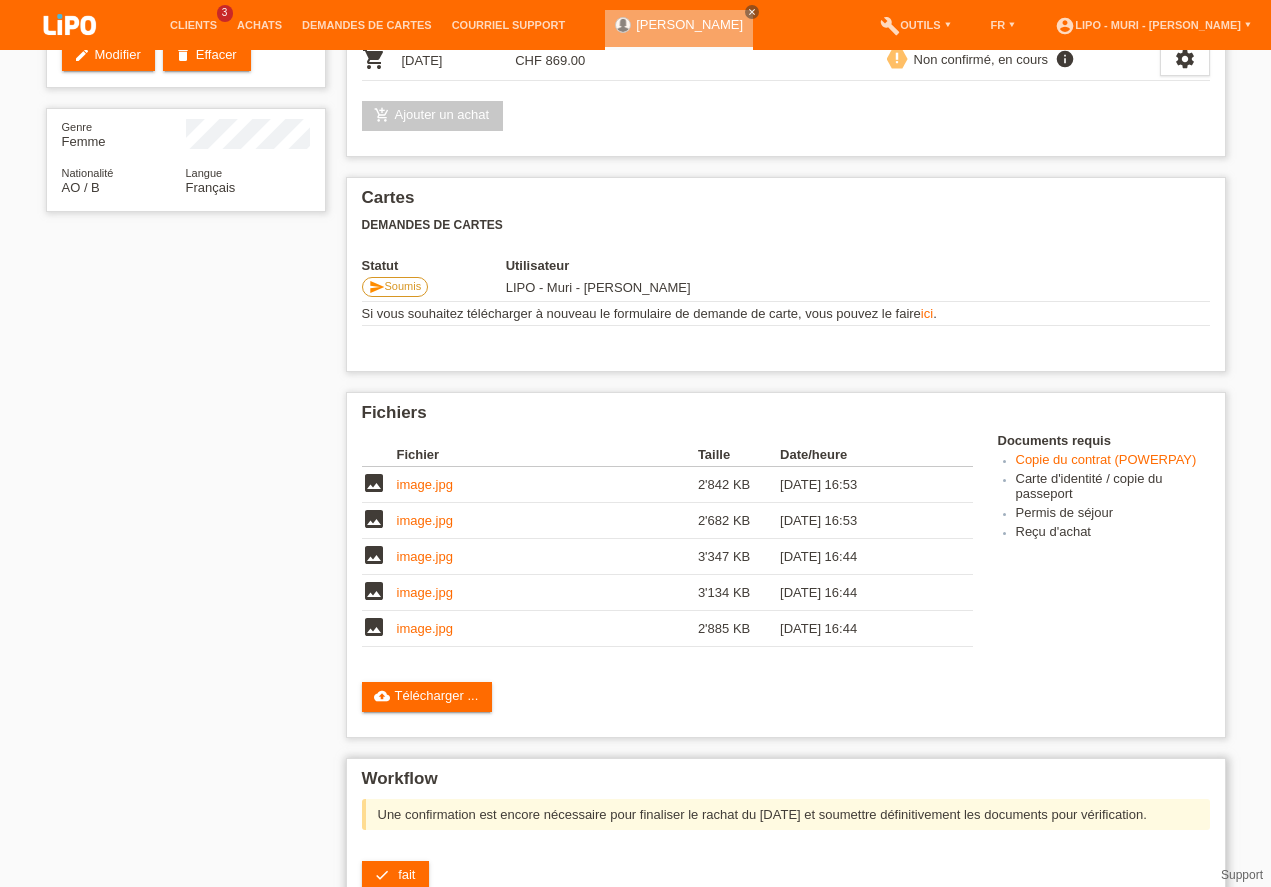 scroll, scrollTop: 416, scrollLeft: 0, axis: vertical 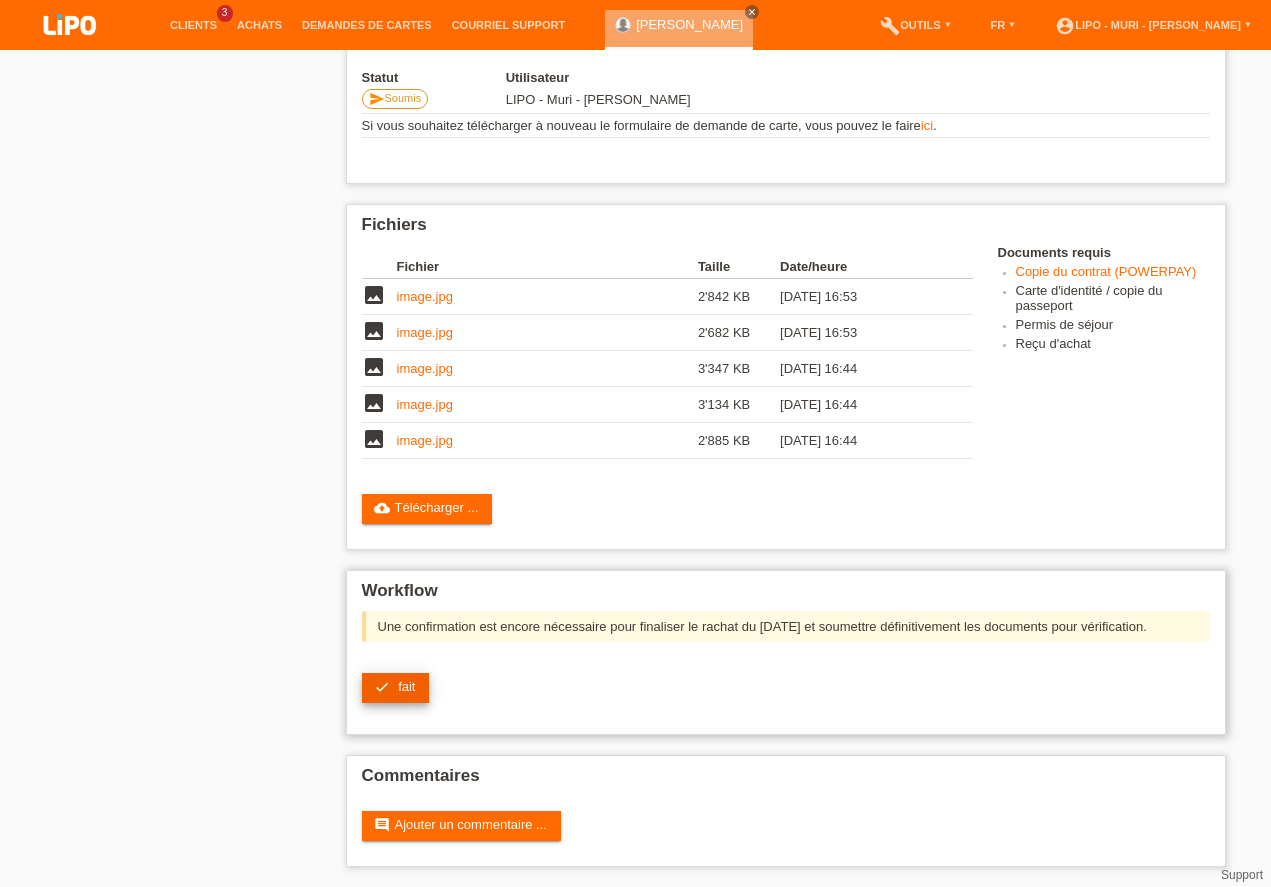 click on "check   fait" at bounding box center (396, 688) 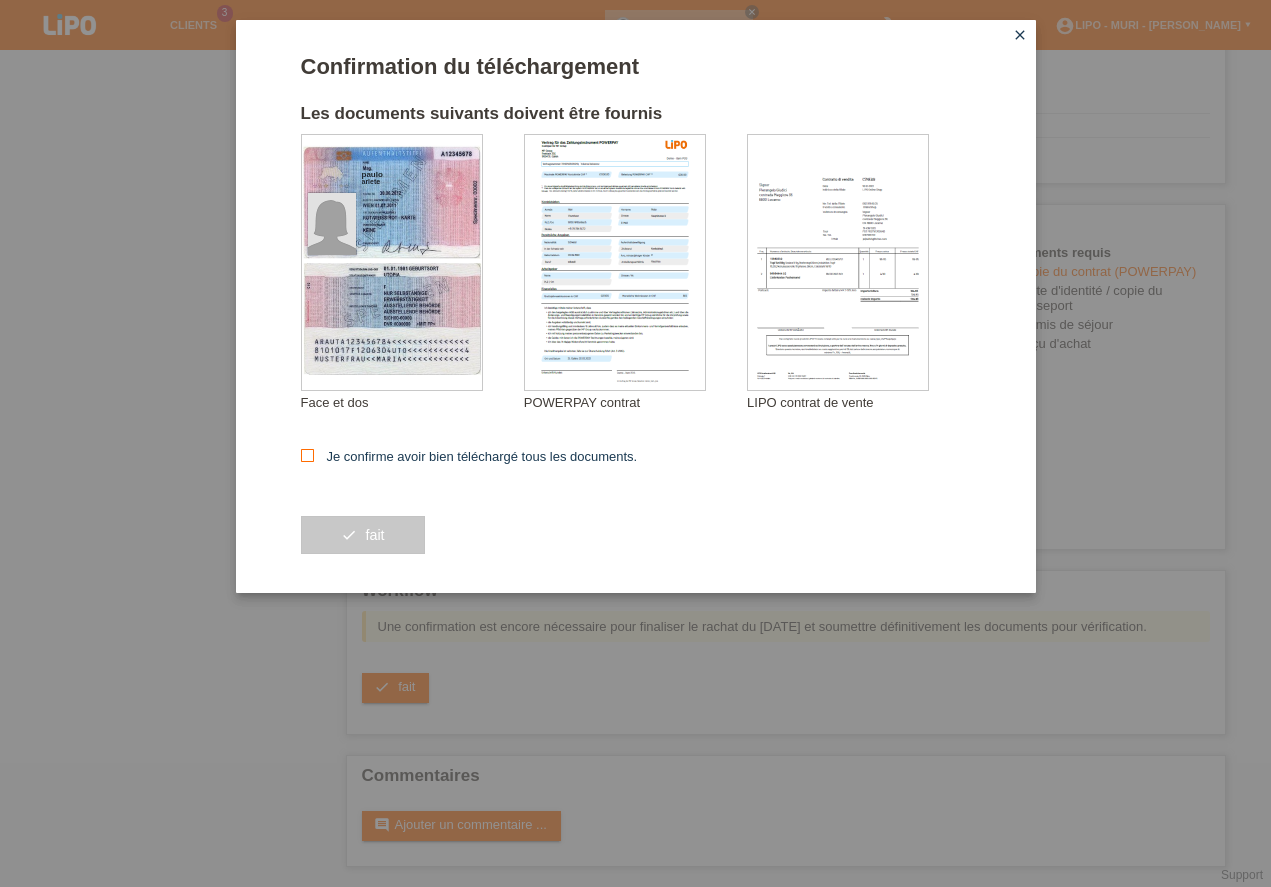 click at bounding box center [307, 455] 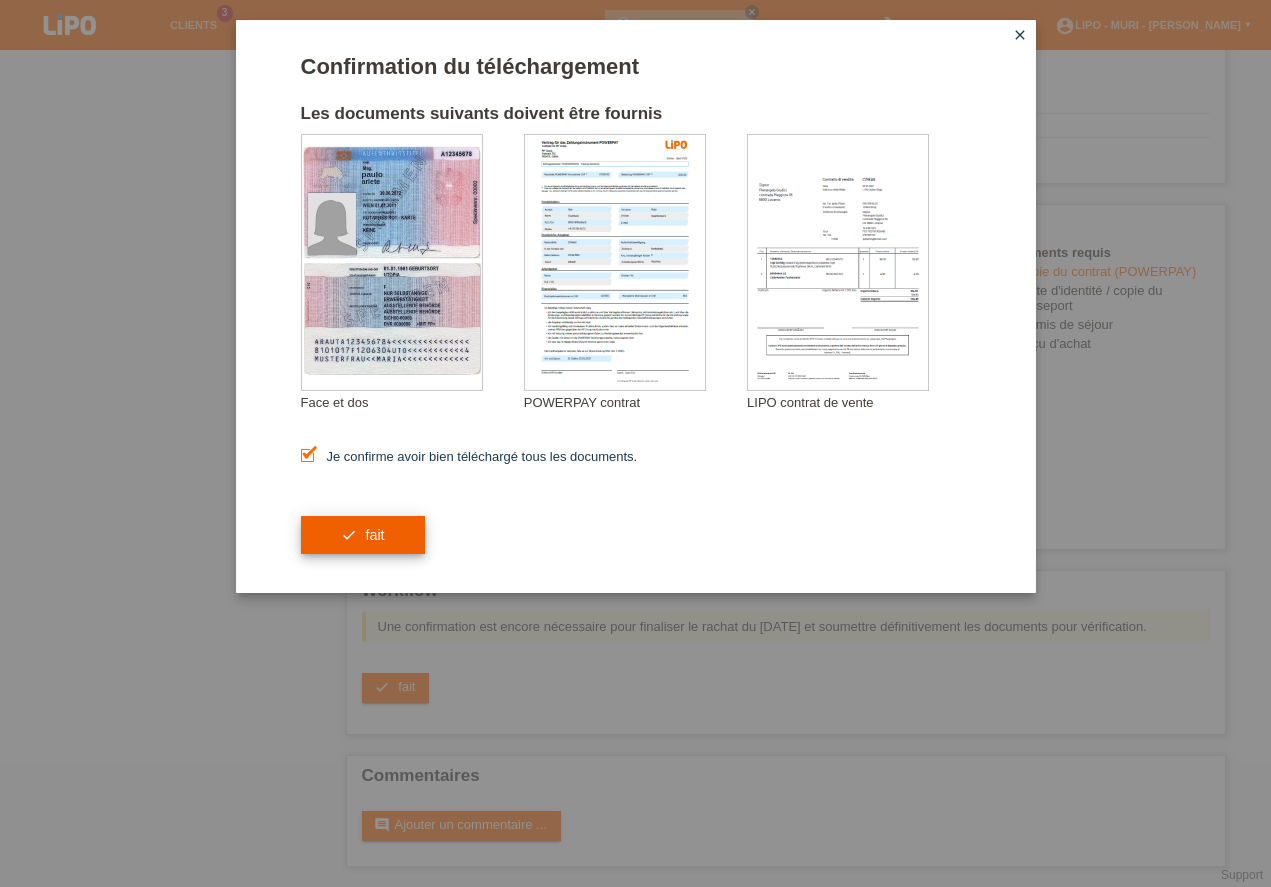click on "check   fait" at bounding box center (363, 535) 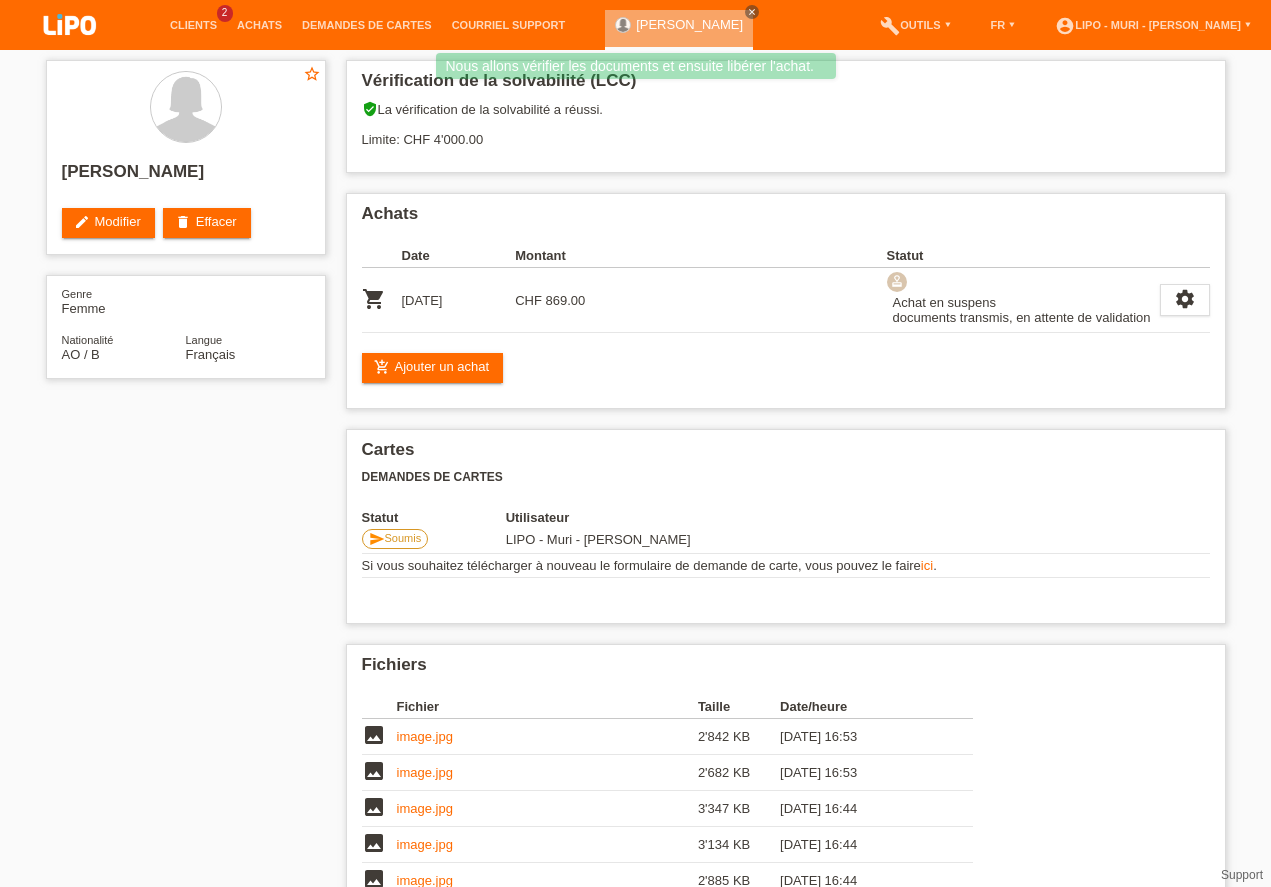 scroll, scrollTop: 0, scrollLeft: 0, axis: both 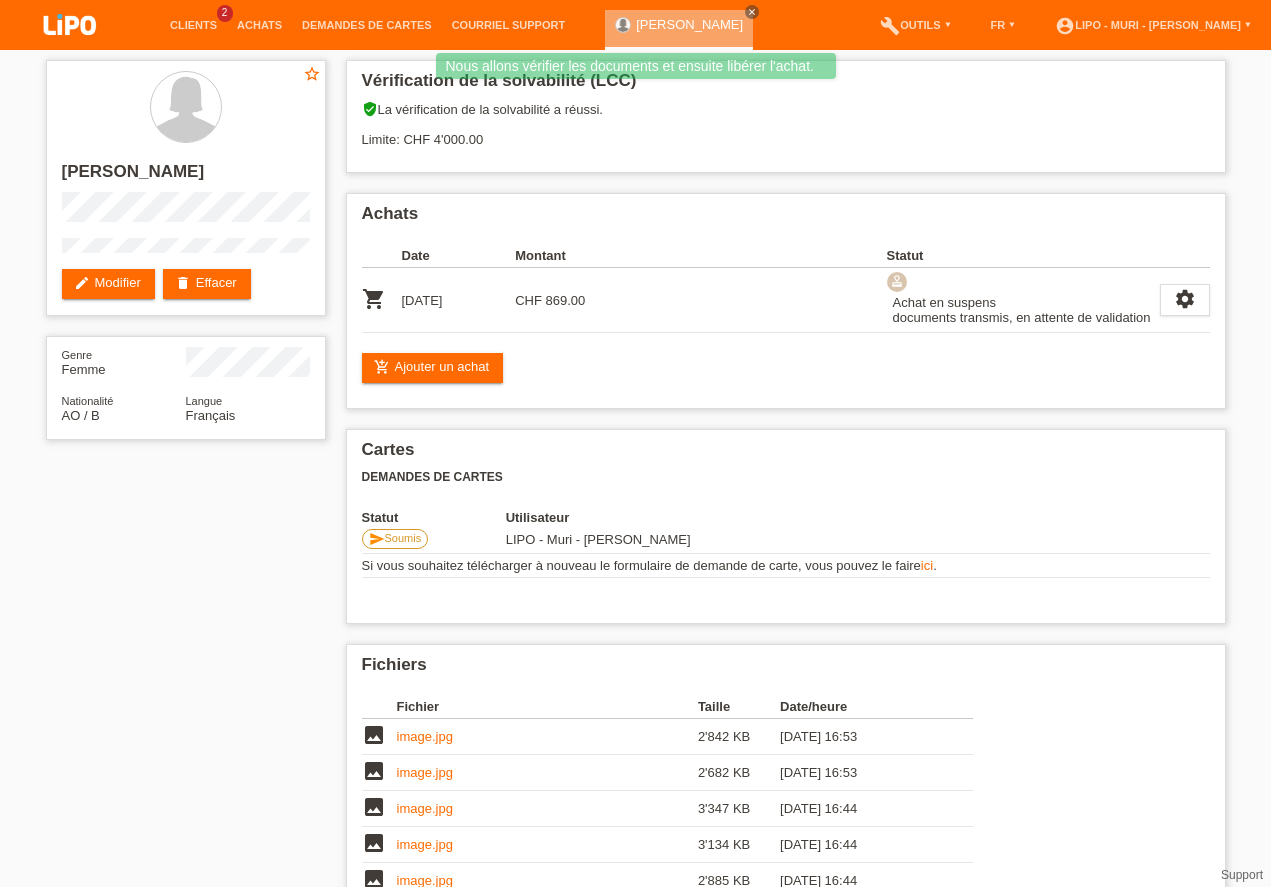 click on "star_border
[PERSON_NAME]
edit  Modifier
delete  Effacer
Genre
Femme
Nationalité
AO / B
Langue
Français
Vérification de la solvabilité (LCC)
verified_user  La vérification de la solvabilité a réussi." at bounding box center [636, 596] 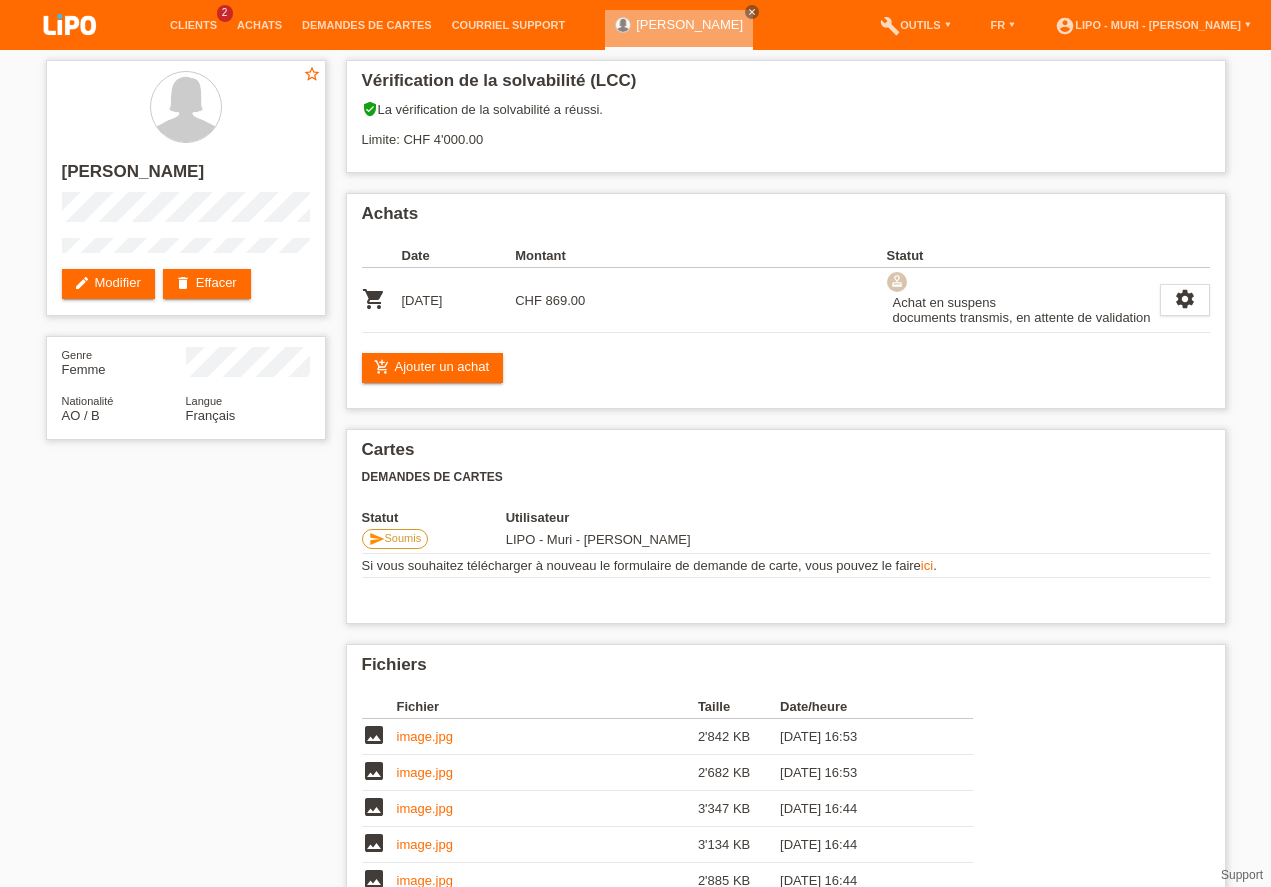 scroll, scrollTop: 255, scrollLeft: 0, axis: vertical 